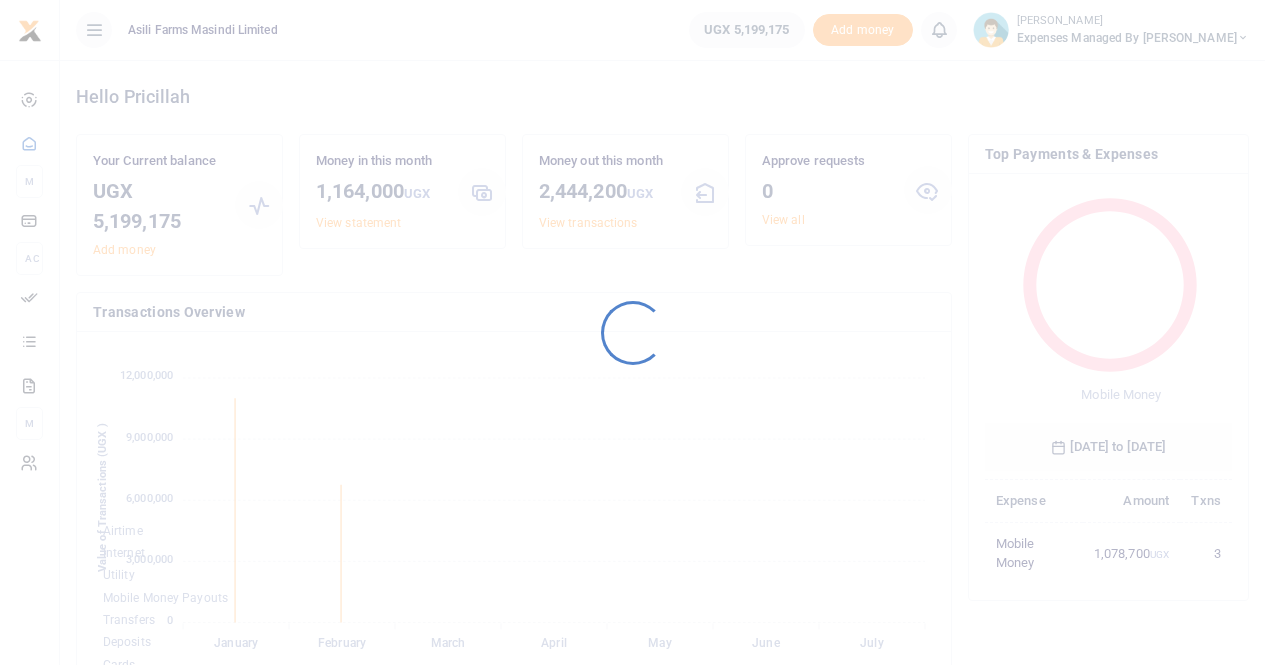 scroll, scrollTop: 0, scrollLeft: 0, axis: both 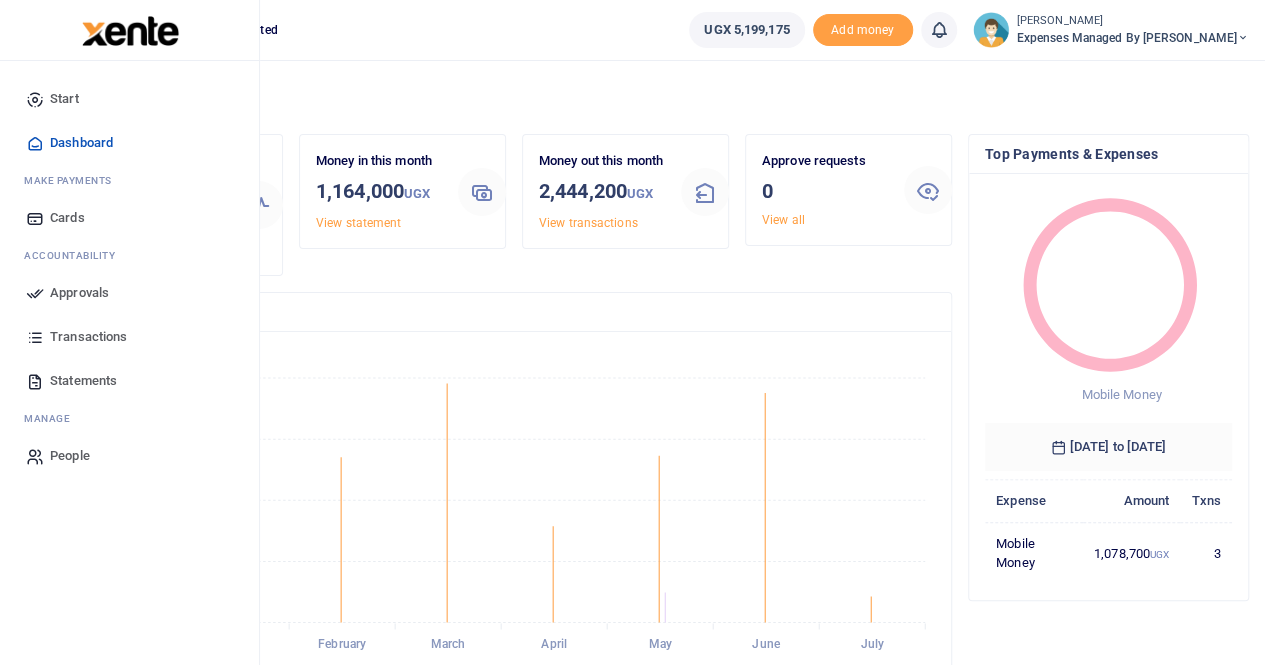 click on "Statements" at bounding box center (83, 381) 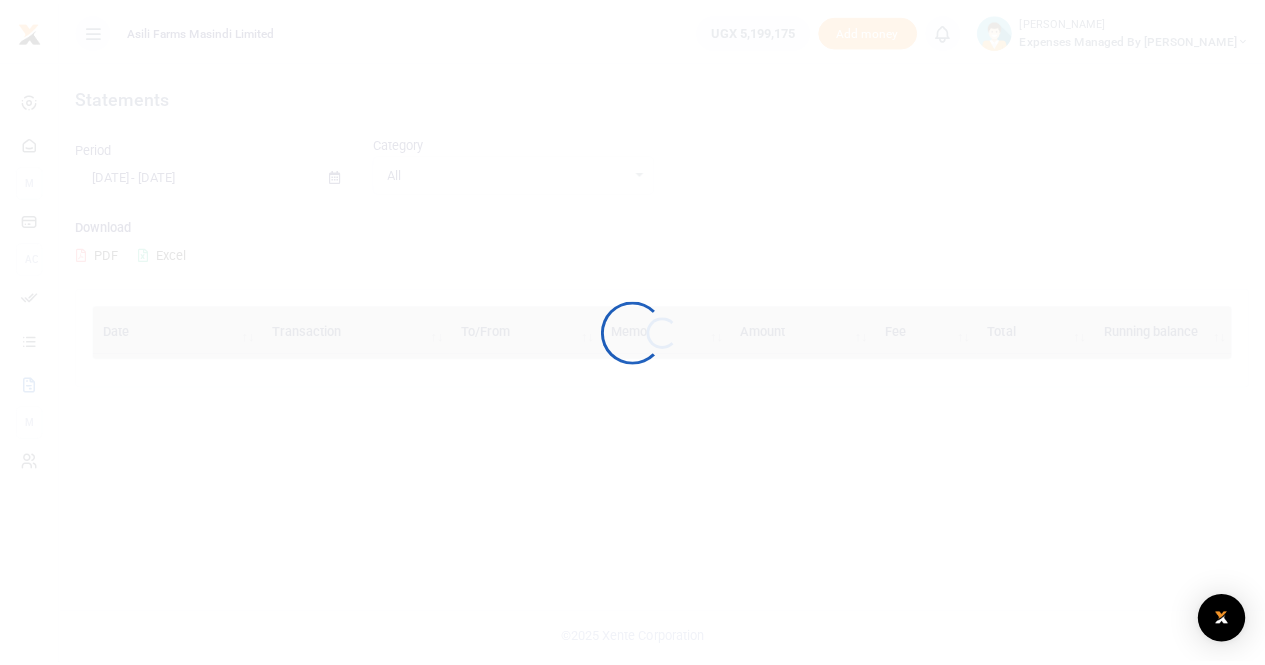 scroll, scrollTop: 0, scrollLeft: 0, axis: both 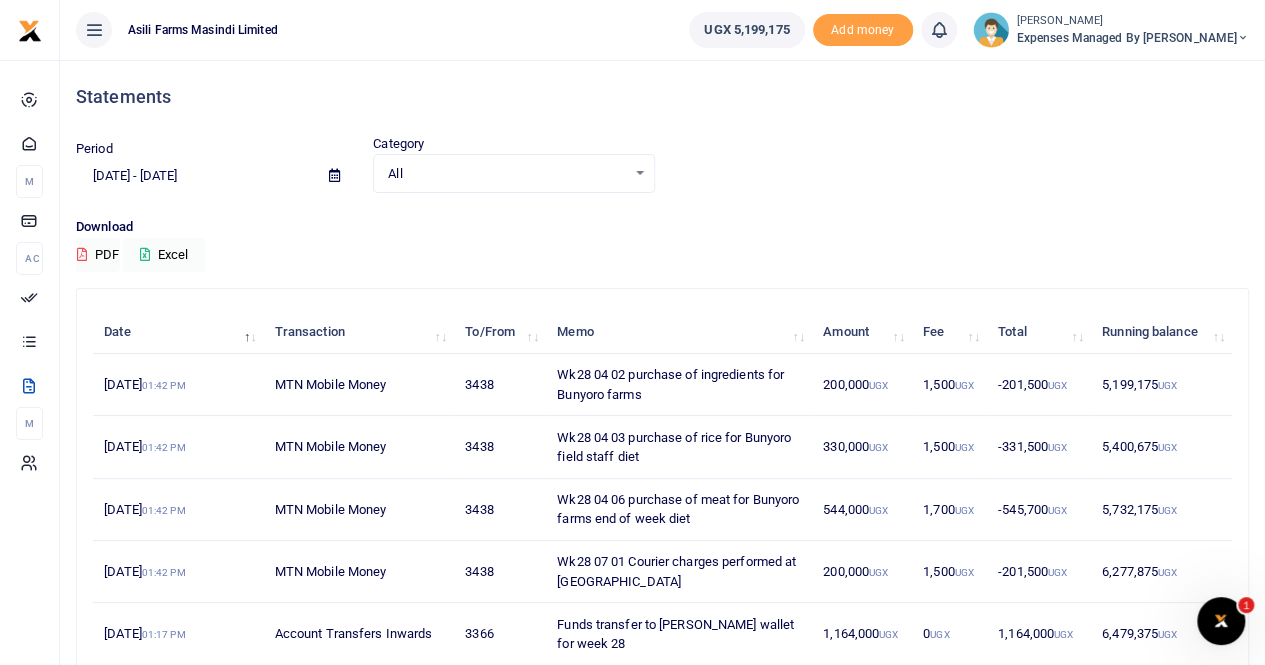 click at bounding box center (334, 175) 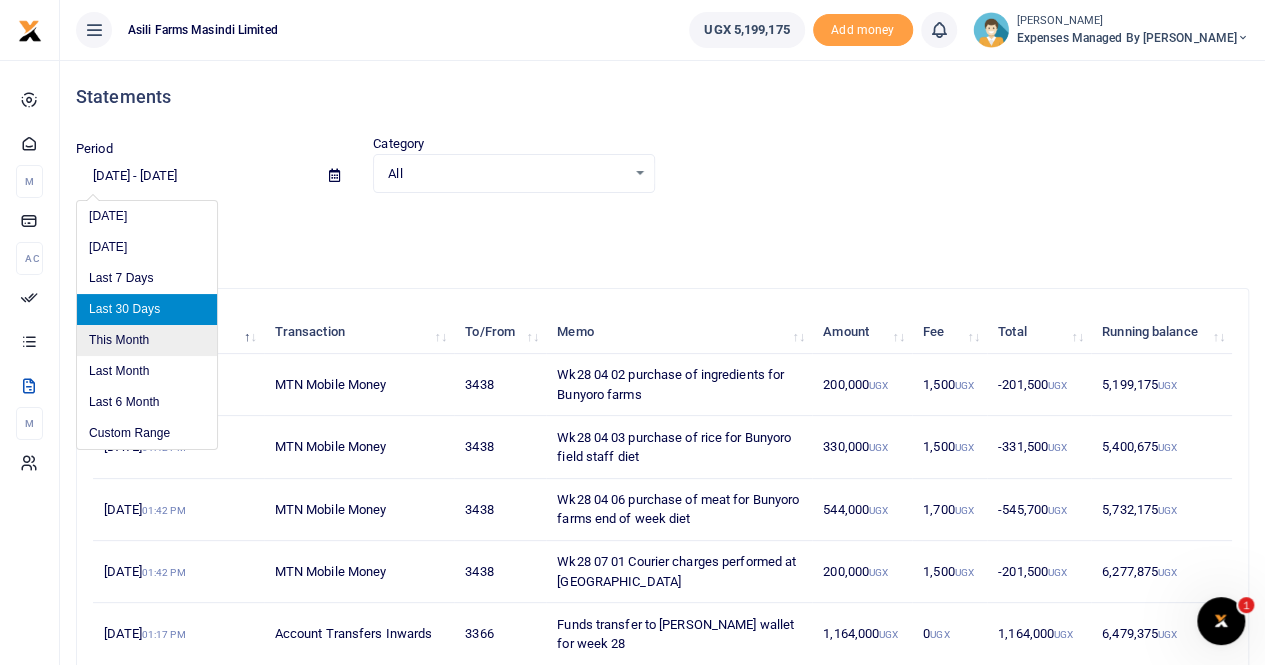 click on "This Month" at bounding box center (147, 340) 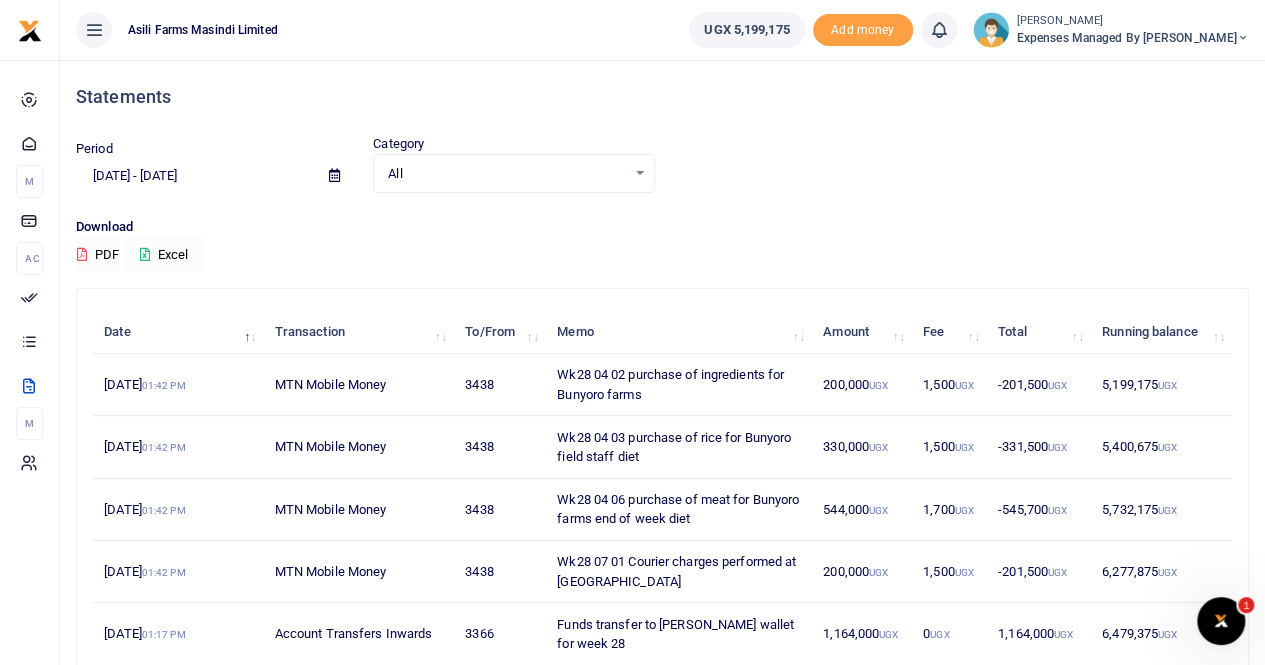 click on "Excel" at bounding box center [164, 255] 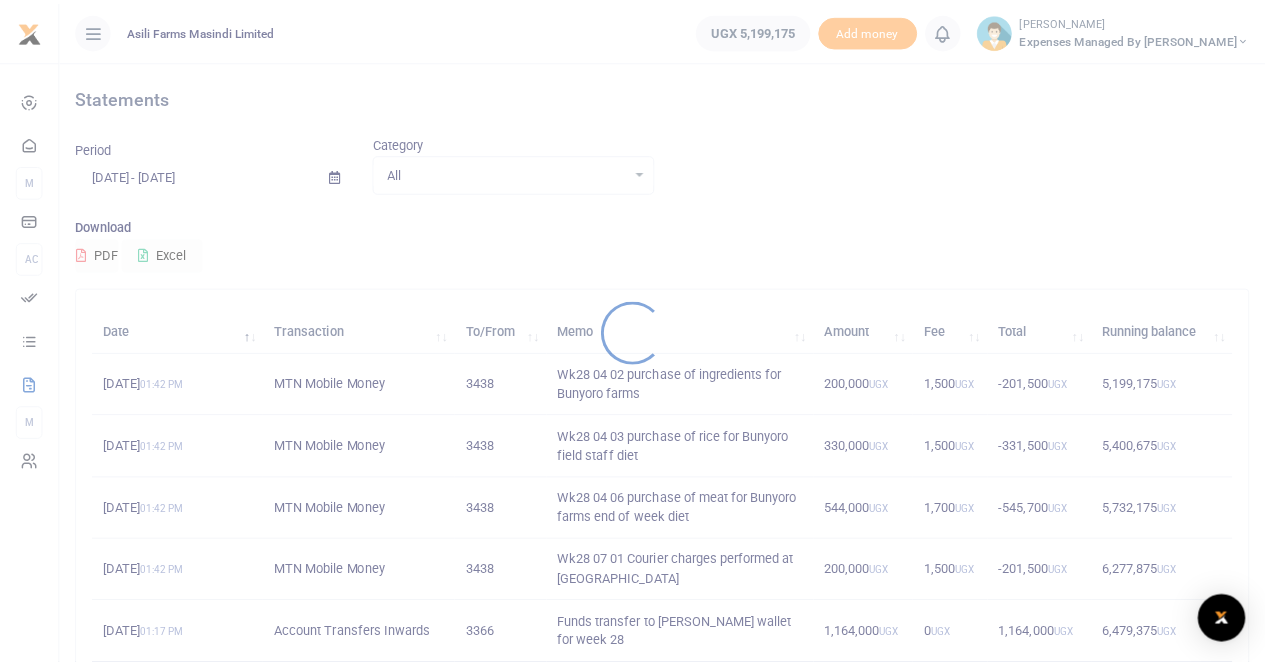 scroll, scrollTop: 0, scrollLeft: 0, axis: both 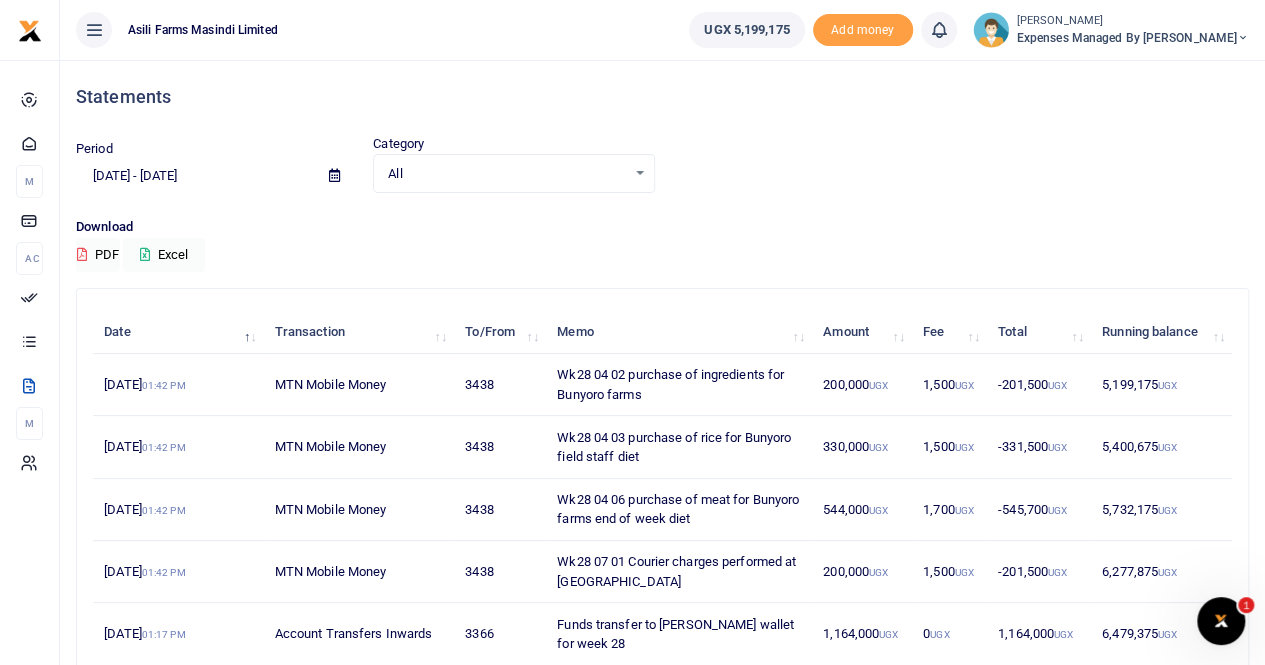click on "Expenses Managed by [PERSON_NAME]" at bounding box center [1133, 38] 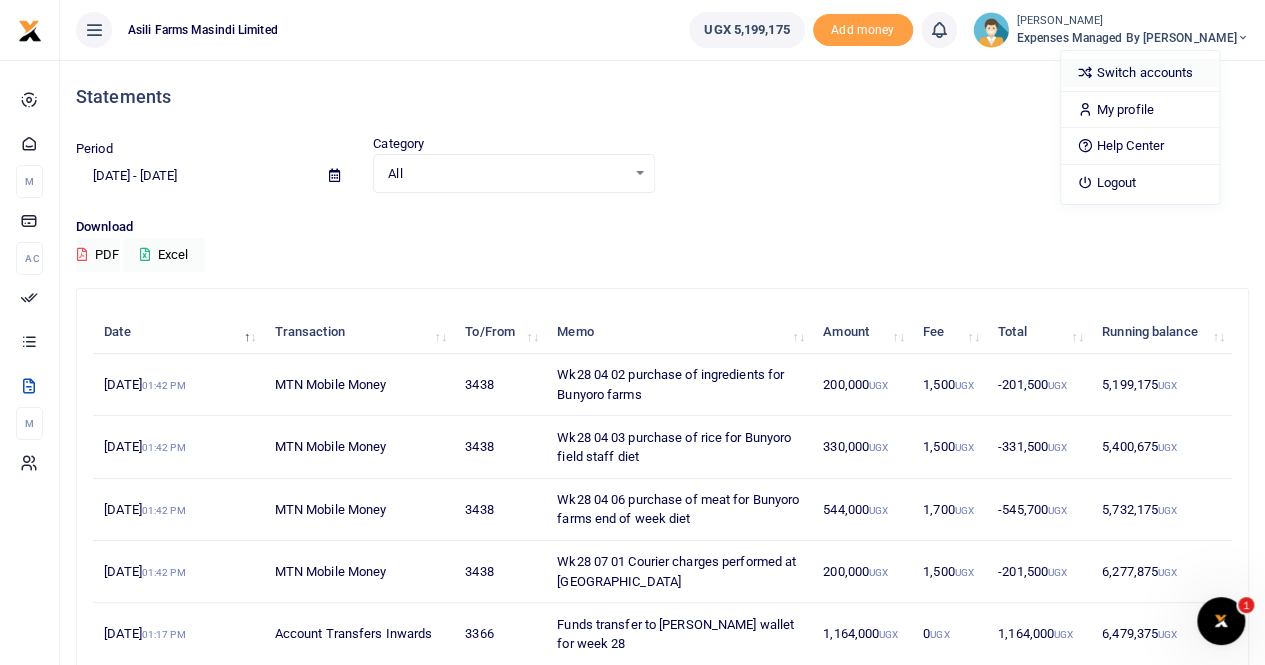 click on "Switch accounts" at bounding box center [1140, 73] 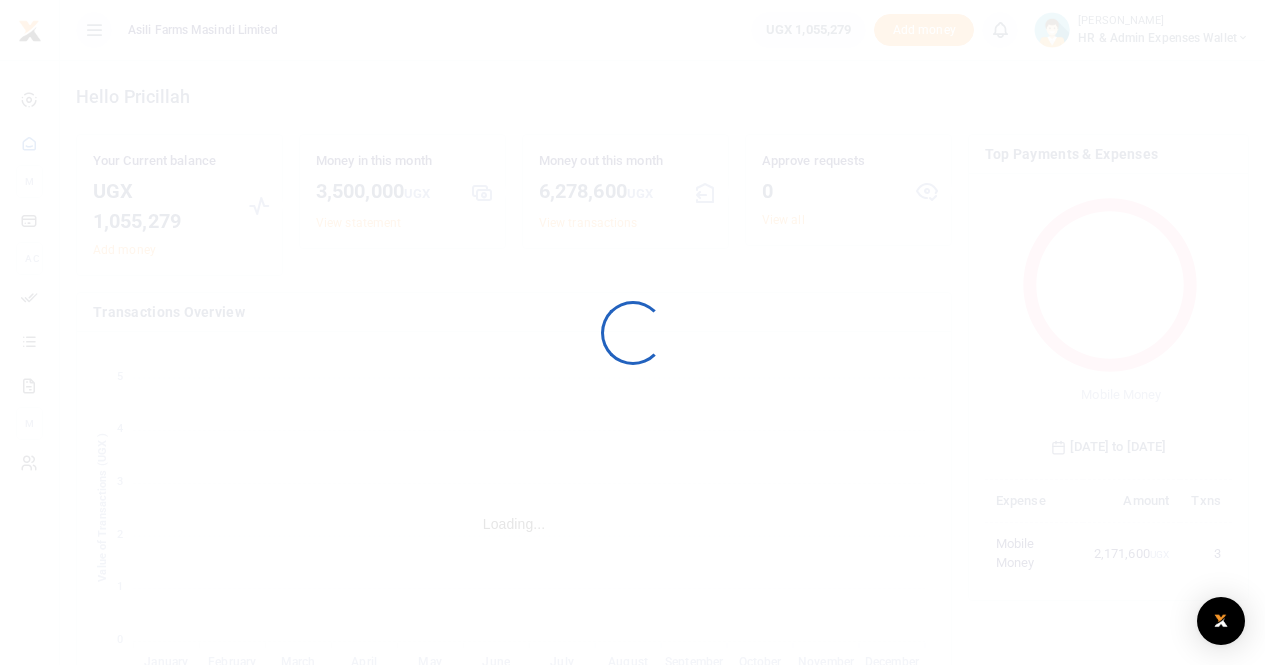 scroll, scrollTop: 0, scrollLeft: 0, axis: both 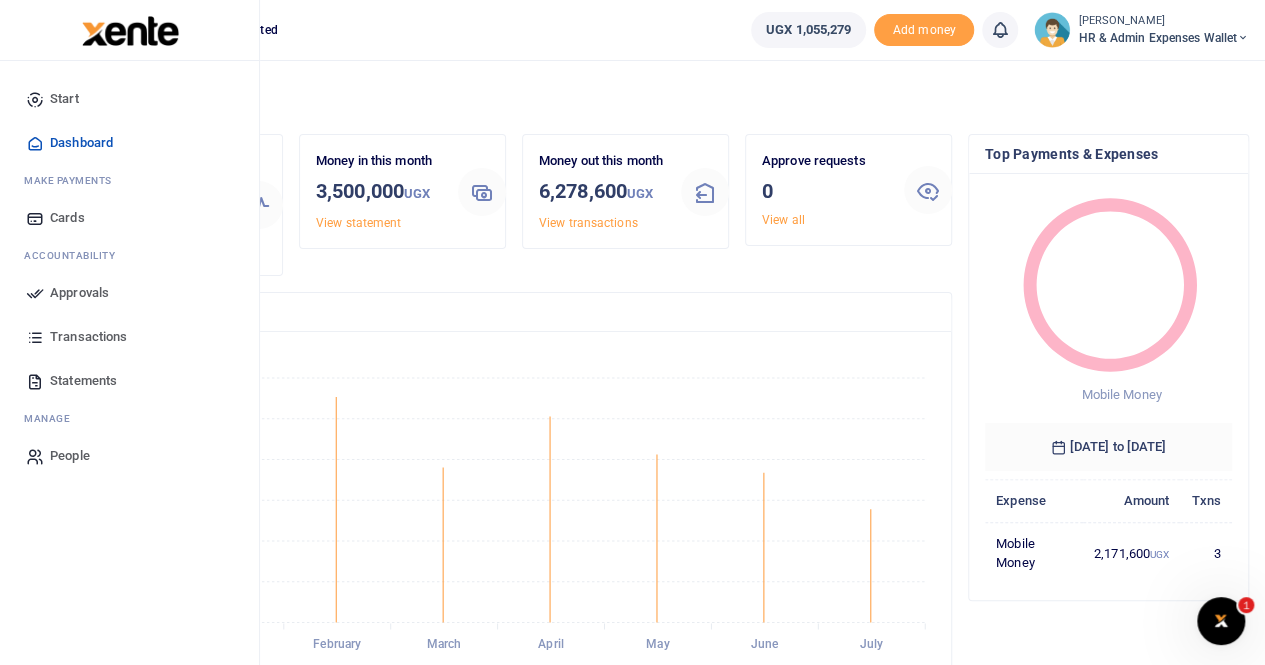 click on "Statements" at bounding box center [83, 381] 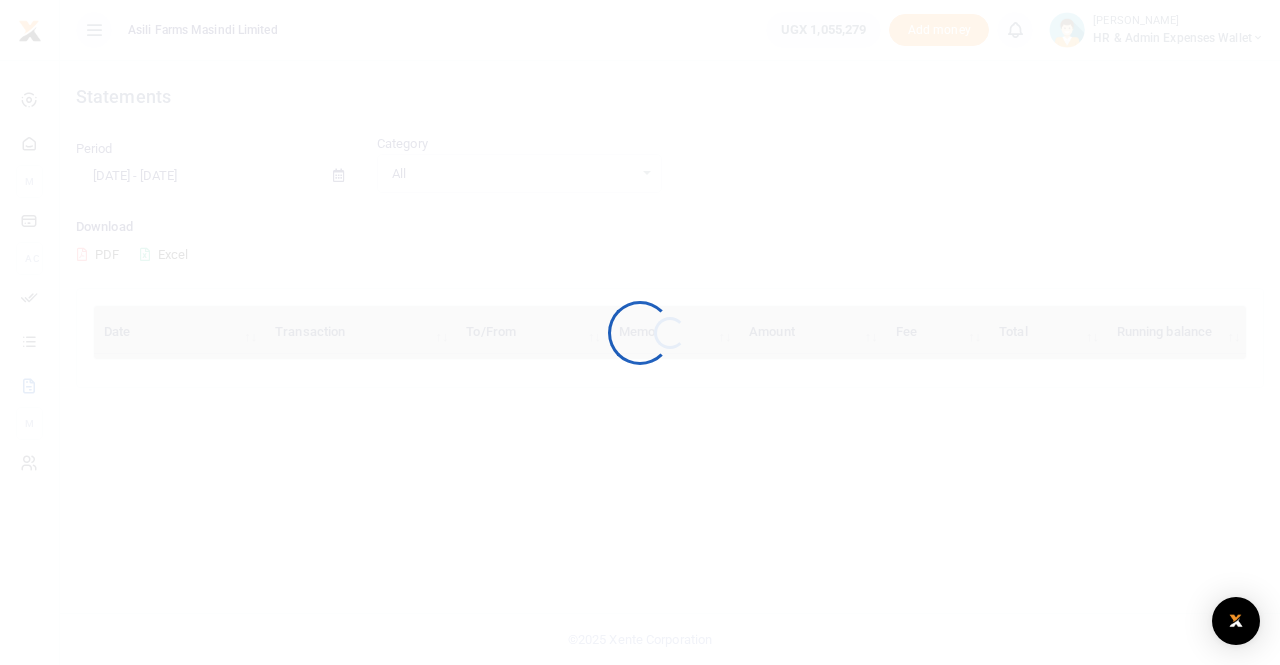 scroll, scrollTop: 0, scrollLeft: 0, axis: both 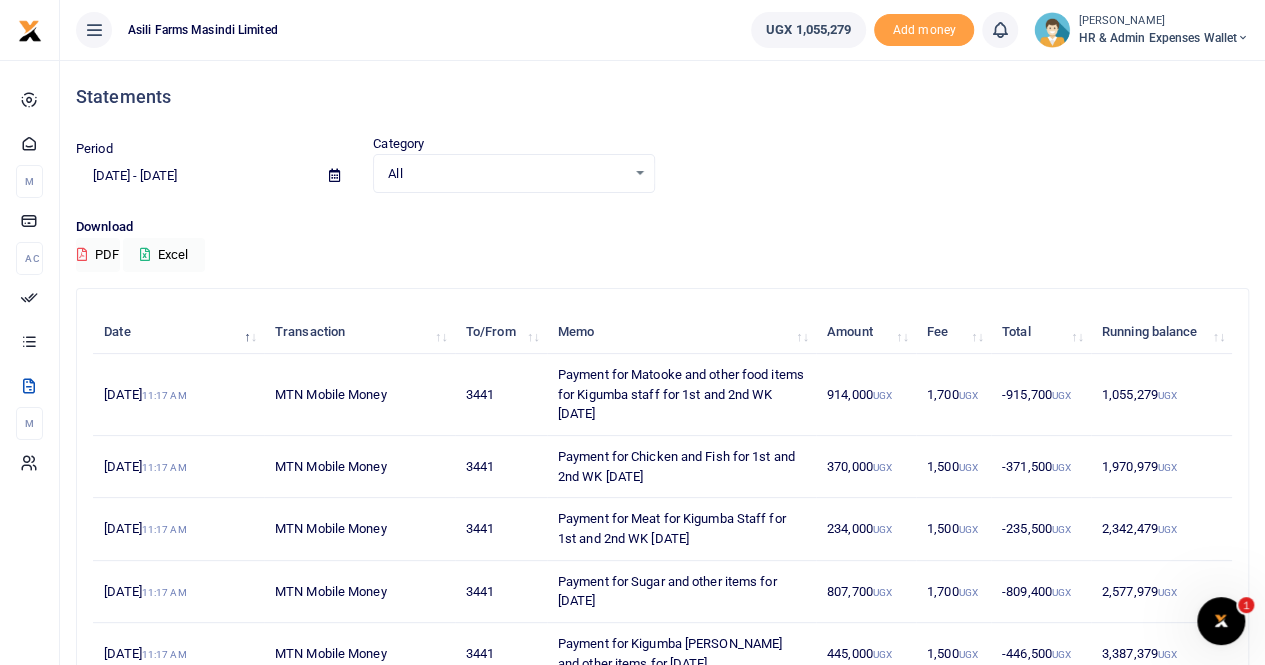 click at bounding box center [334, 175] 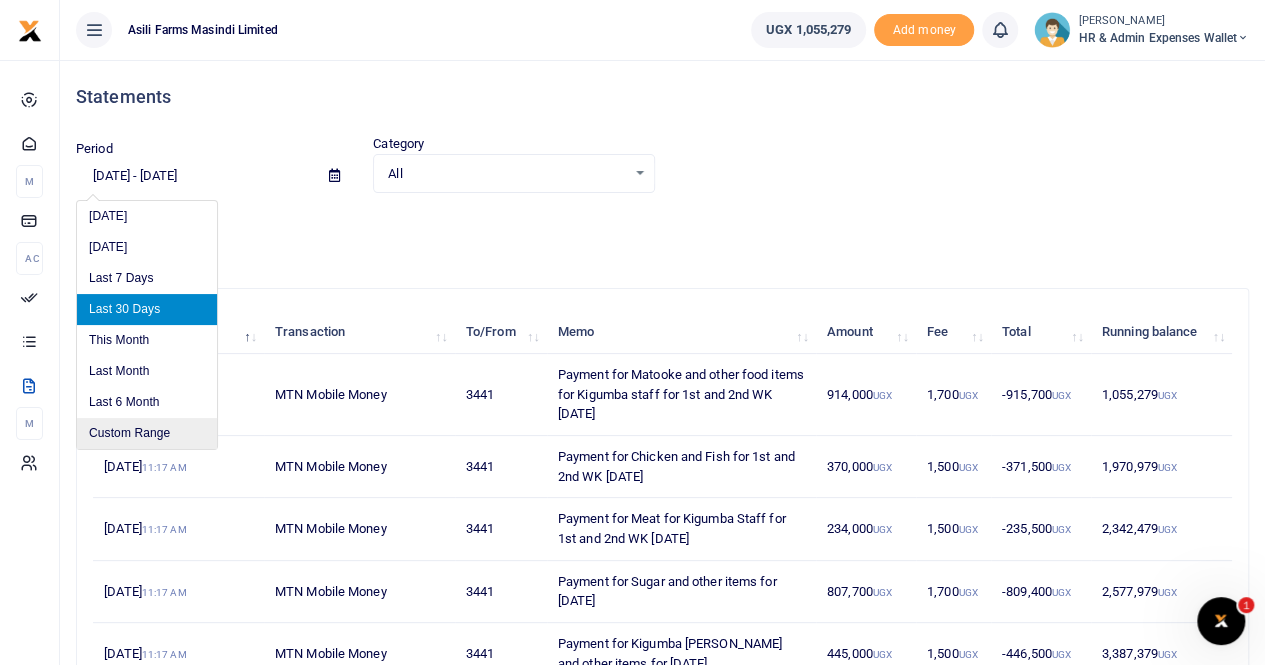 click on "Custom Range" at bounding box center (147, 433) 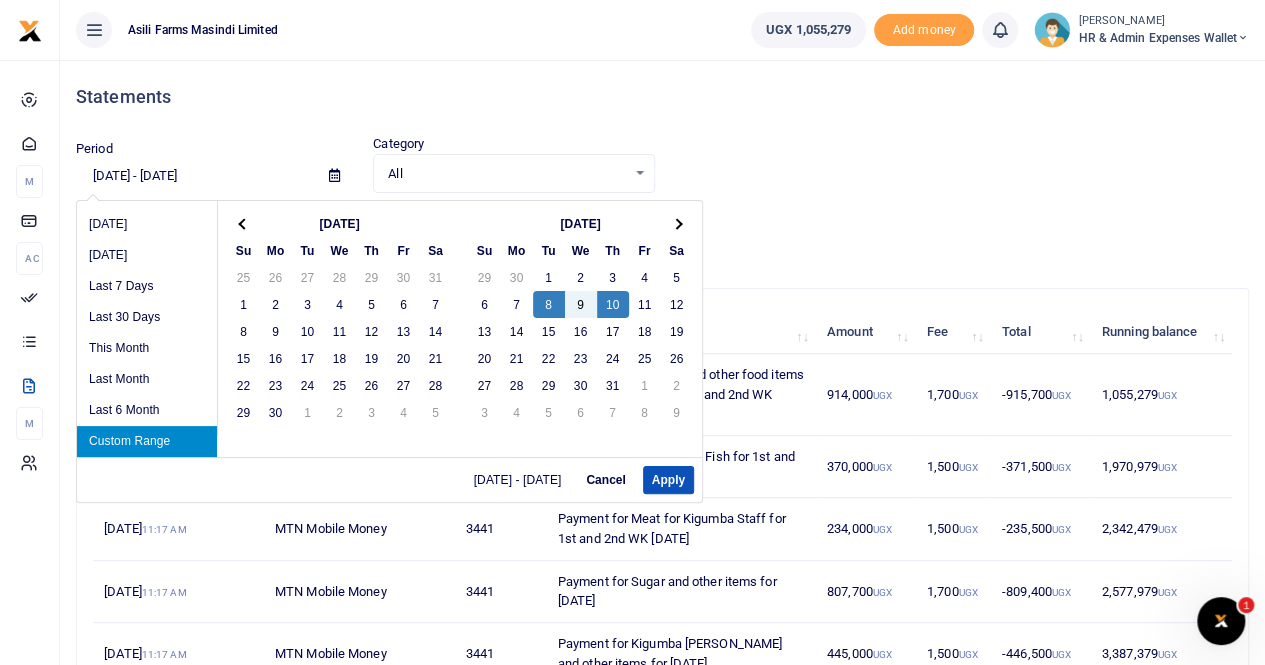 click on "Custom Range" at bounding box center [147, 441] 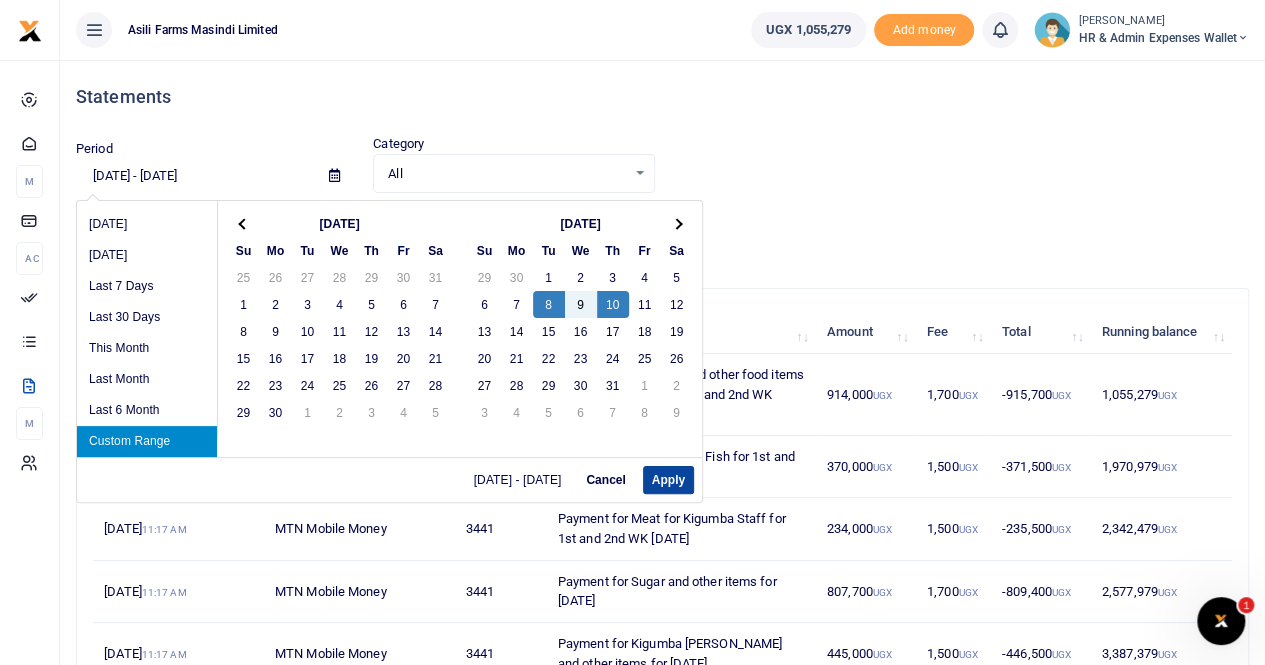 click on "Apply" at bounding box center [668, 480] 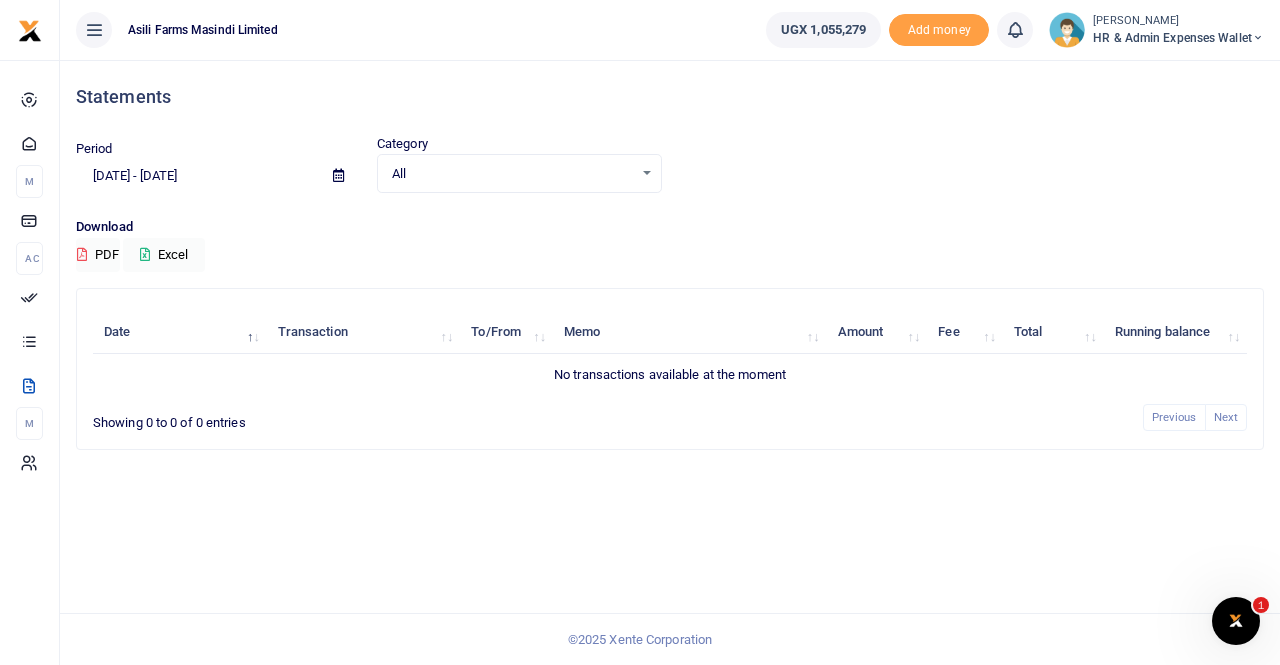 click at bounding box center [338, 175] 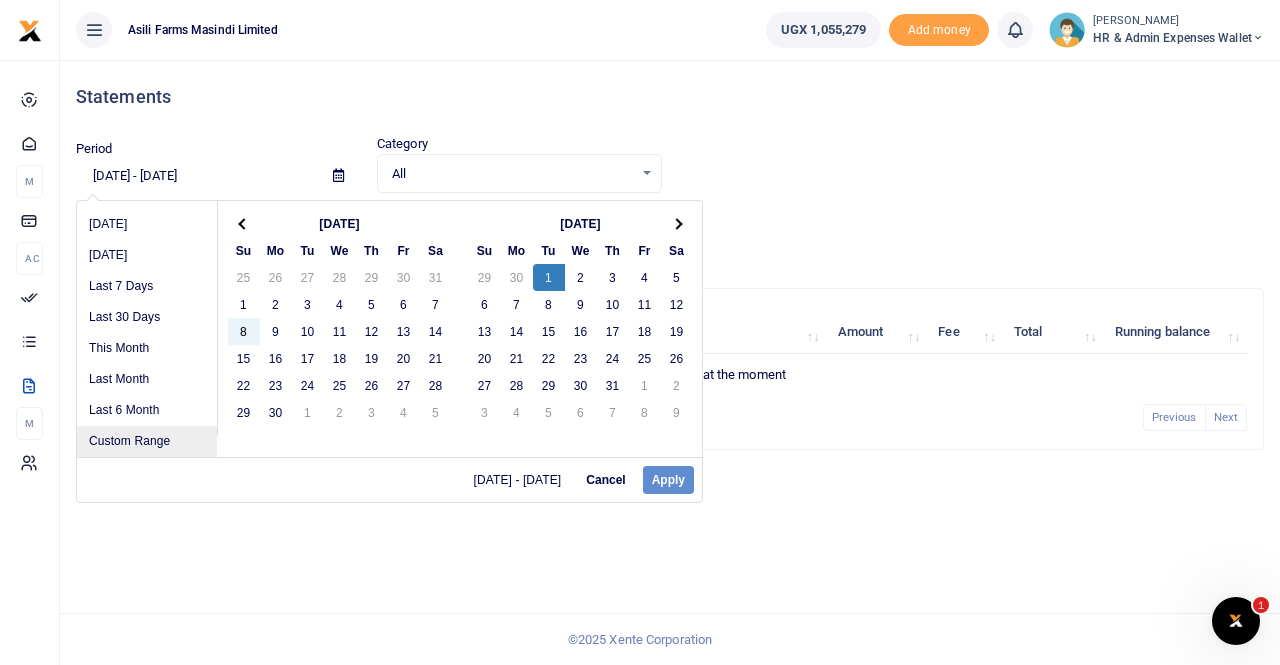 click on "Custom Range" at bounding box center (147, 441) 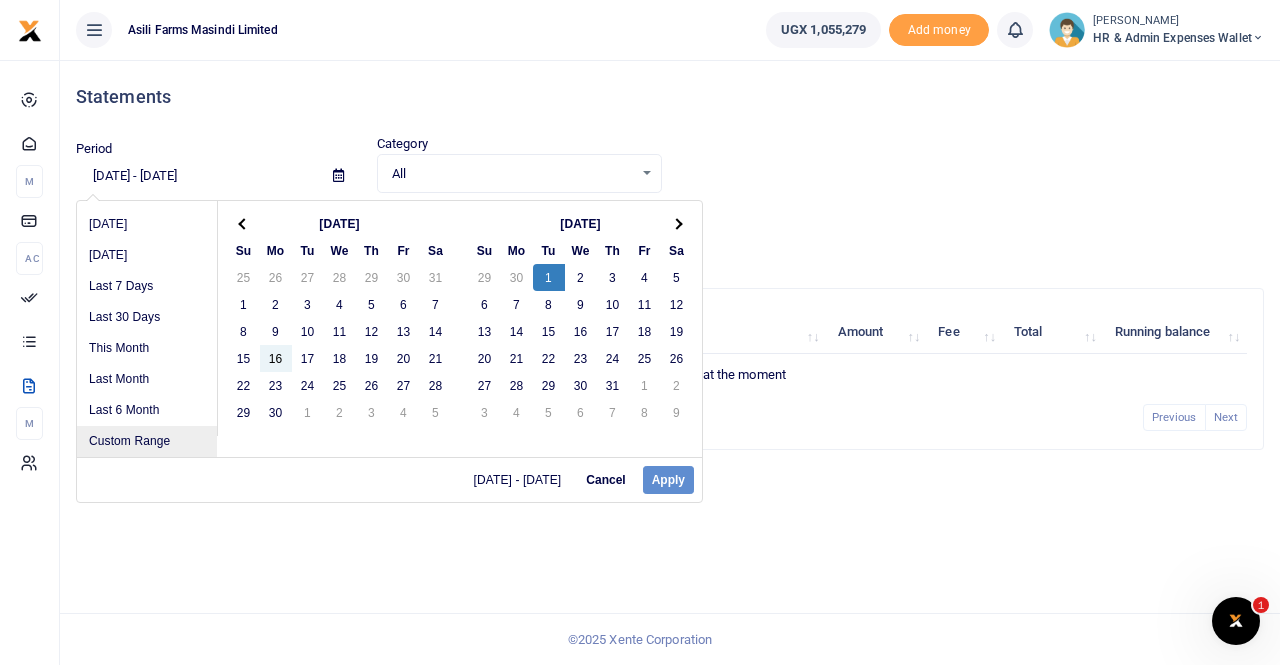 click on "Custom Range" at bounding box center (147, 441) 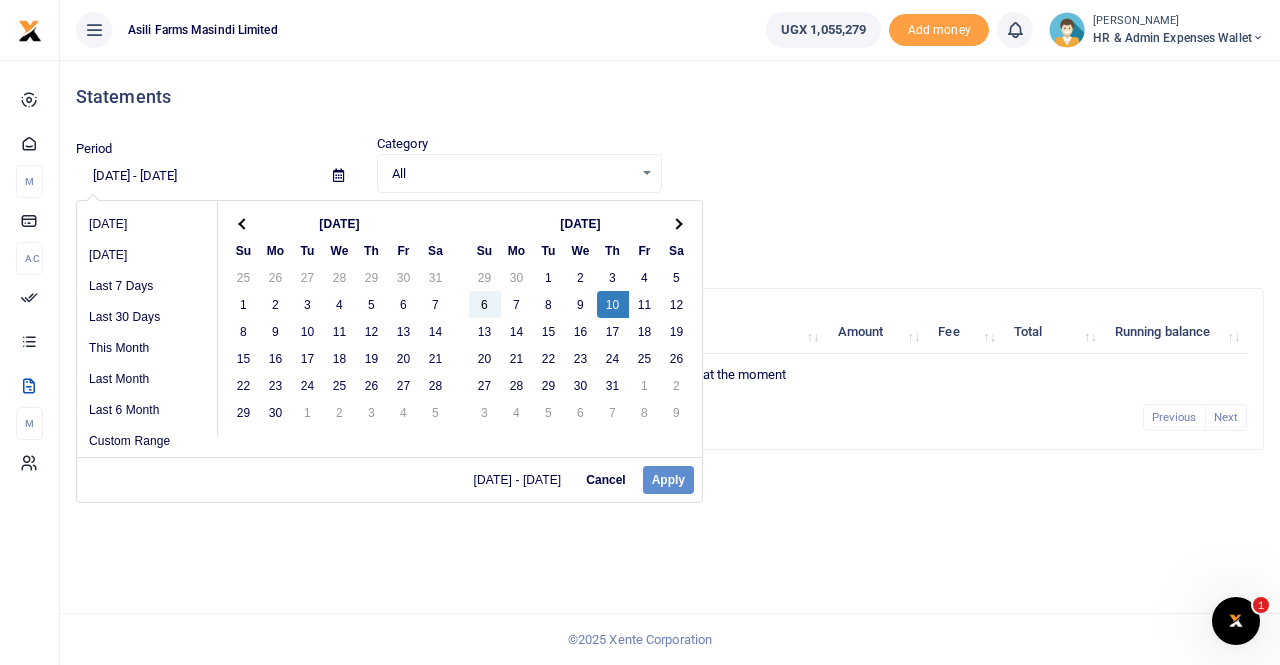 click at bounding box center [338, 175] 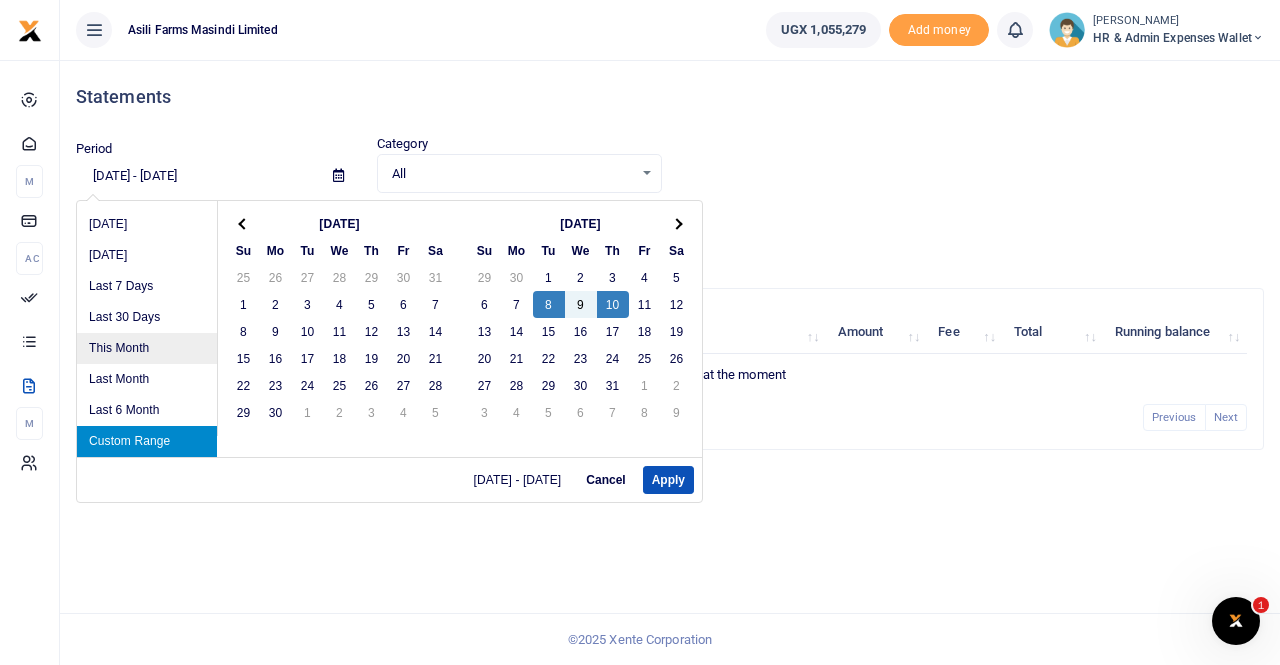 click on "This Month" at bounding box center [147, 348] 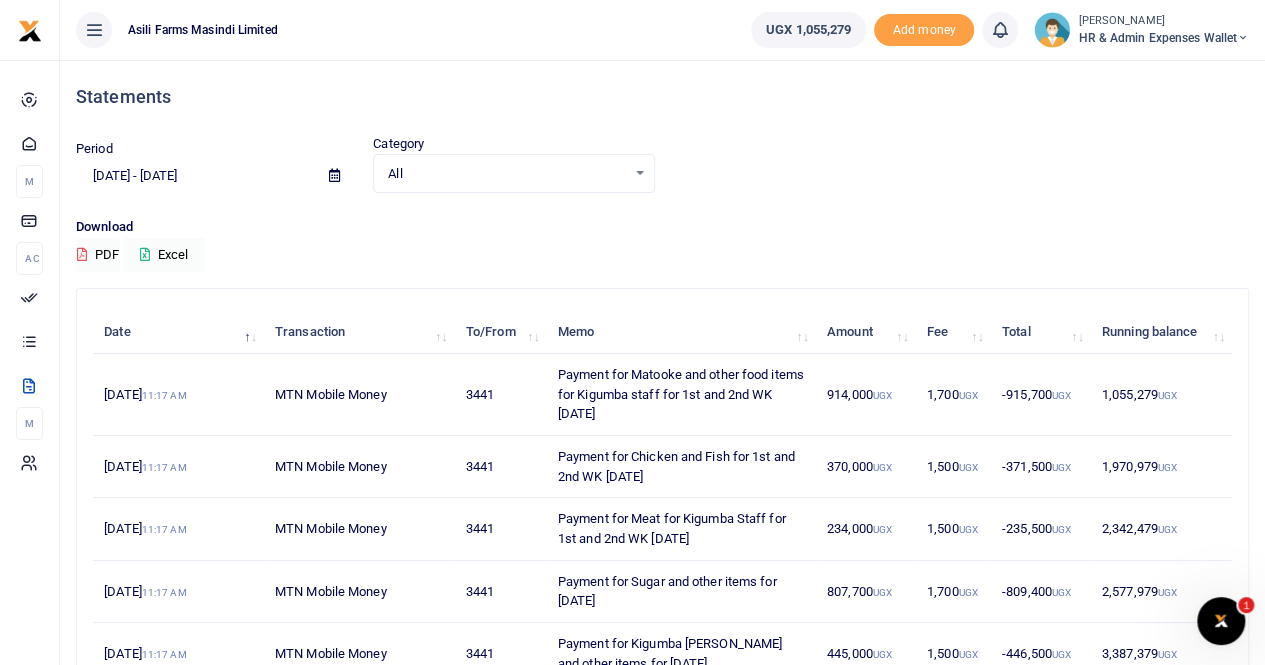 click at bounding box center (334, 175) 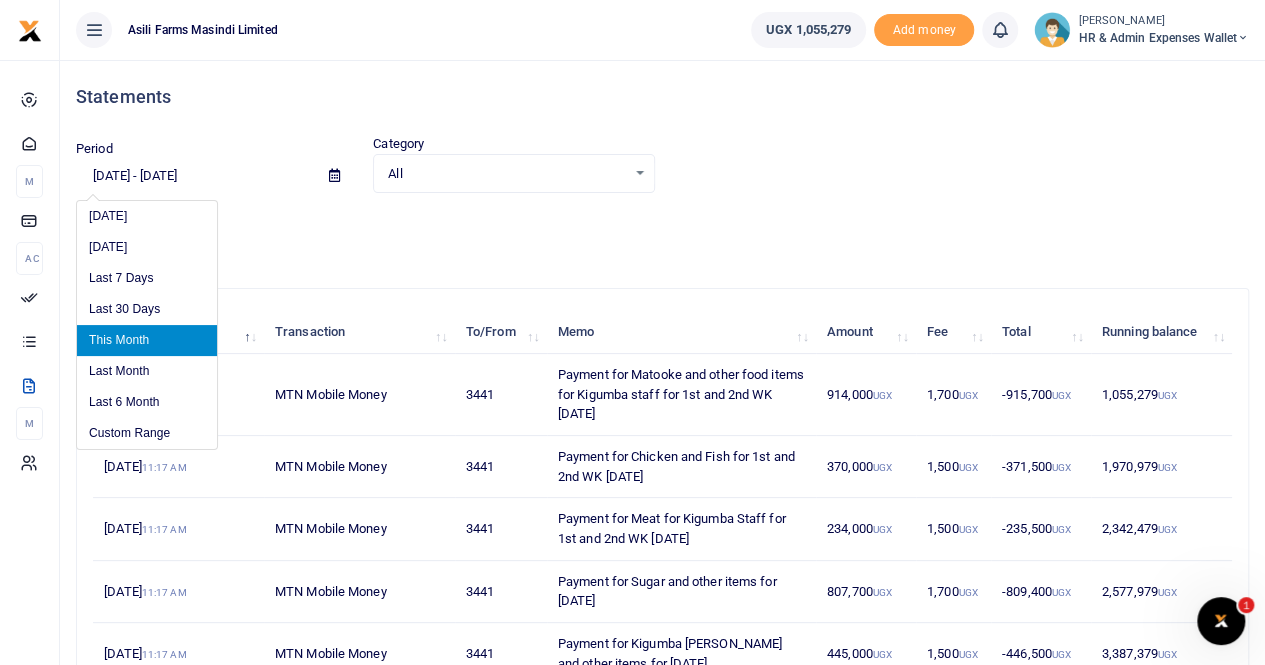 click on "This Month" at bounding box center [147, 340] 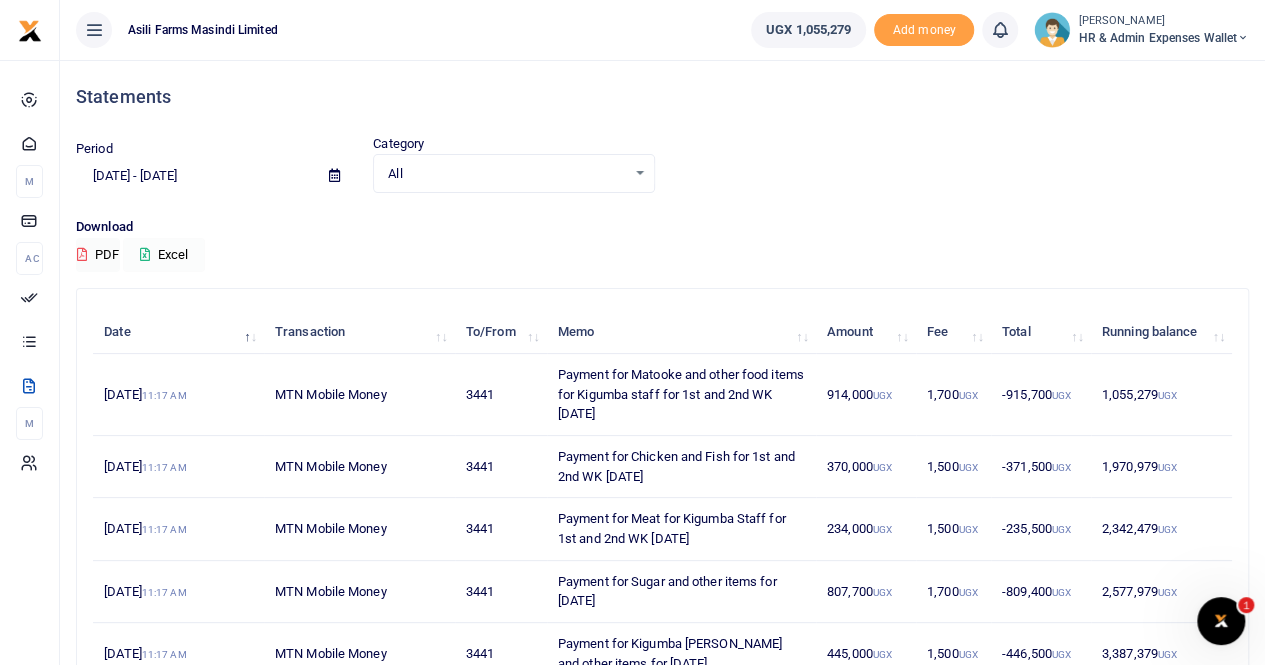 click on "Excel" at bounding box center (164, 255) 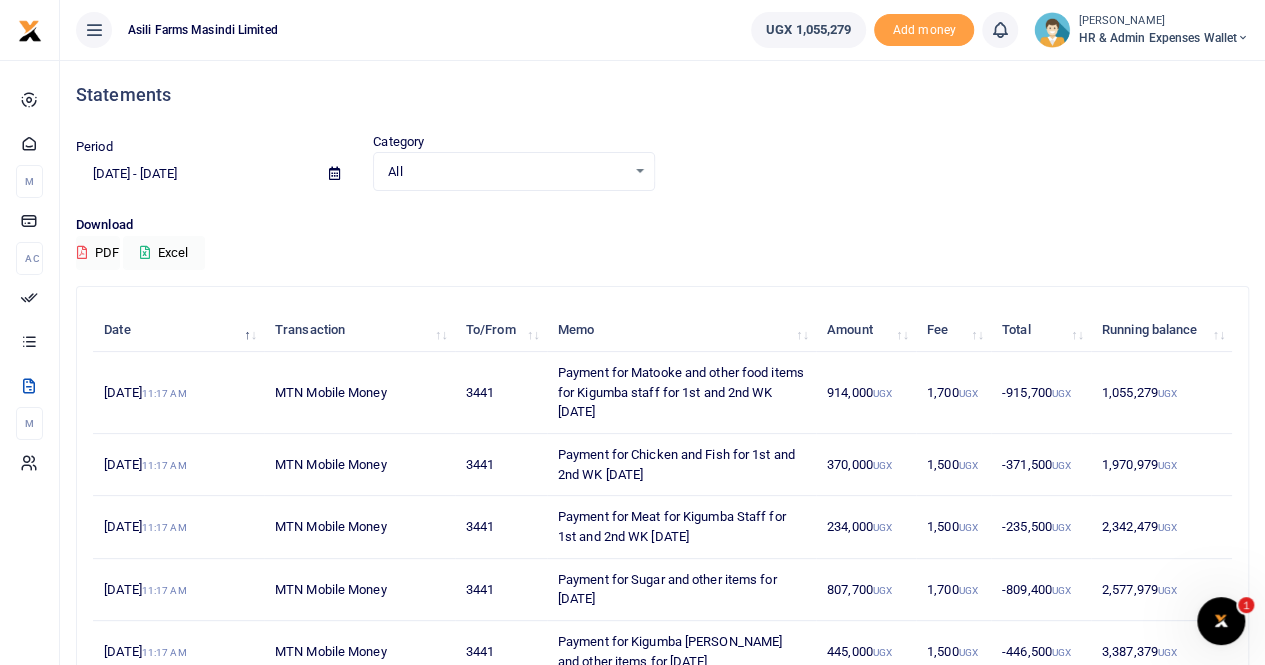 scroll, scrollTop: 0, scrollLeft: 0, axis: both 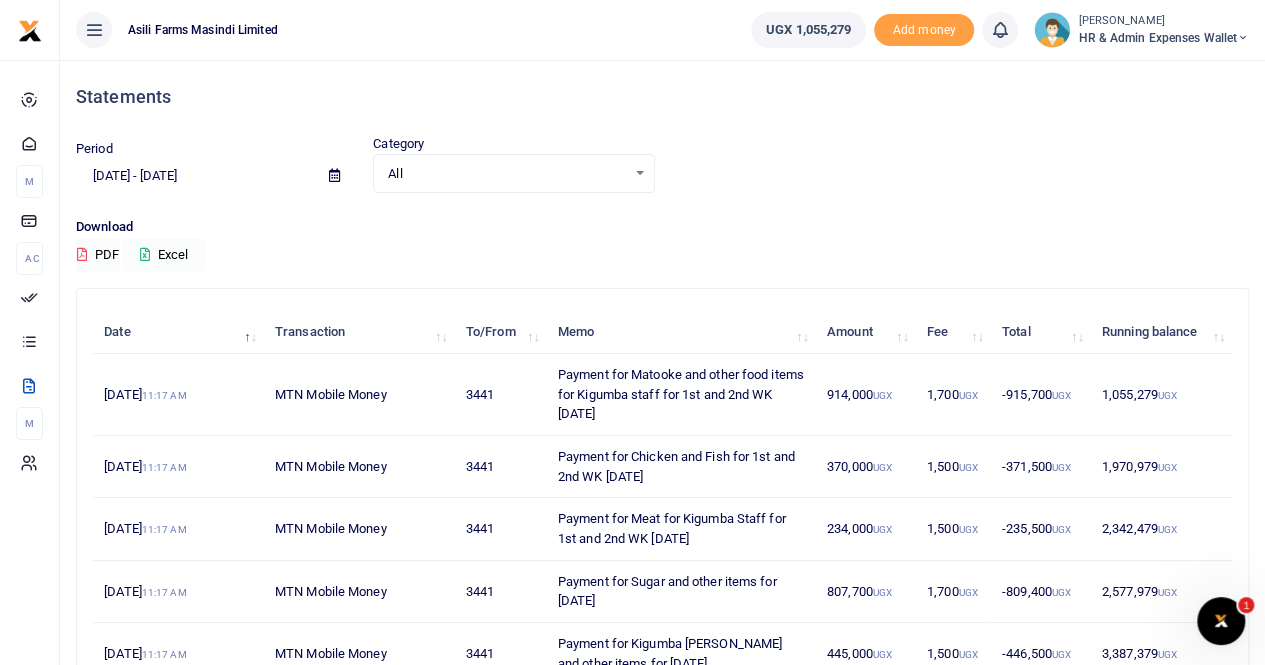 click on "Excel" at bounding box center (164, 255) 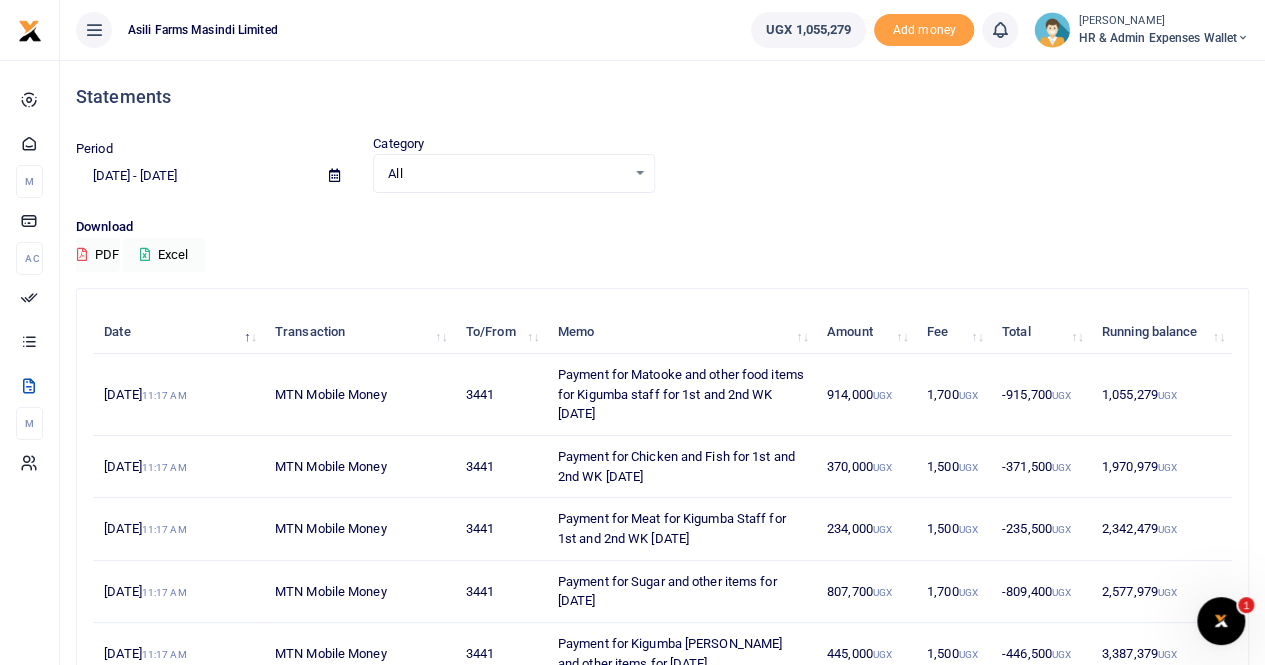 click on "HR & Admin Expenses Wallet" at bounding box center (1163, 38) 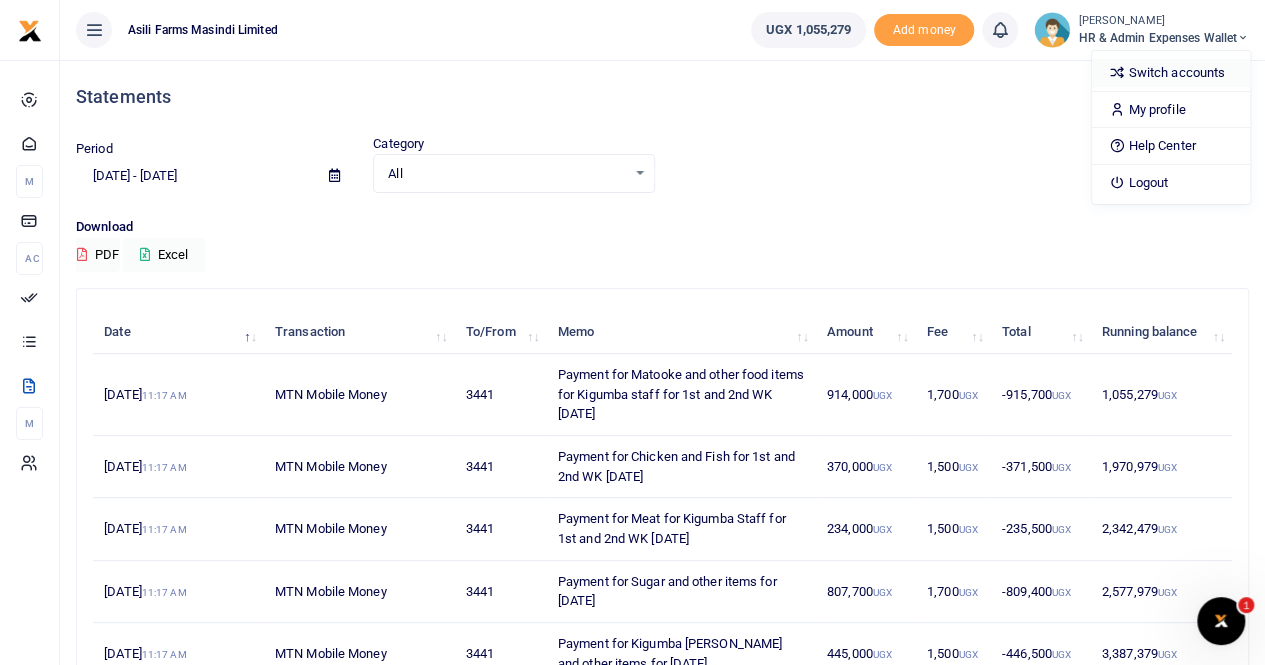 click on "Switch accounts" at bounding box center [1171, 73] 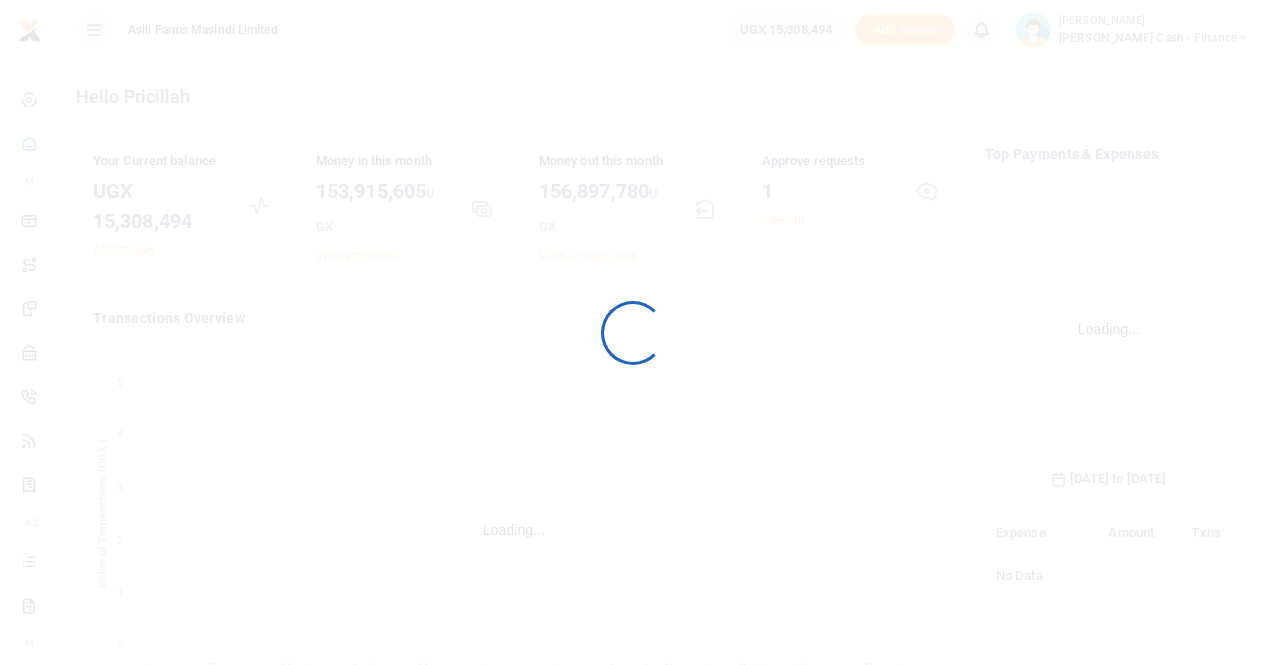 scroll, scrollTop: 0, scrollLeft: 0, axis: both 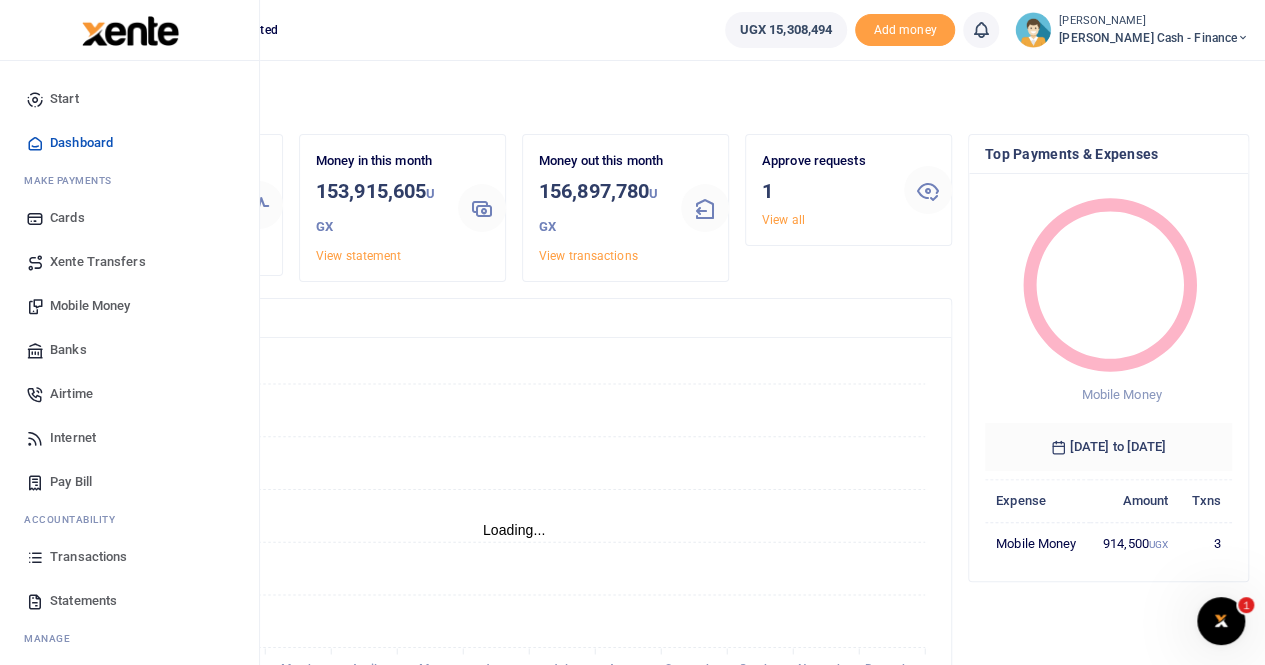 click on "Statements" at bounding box center (83, 601) 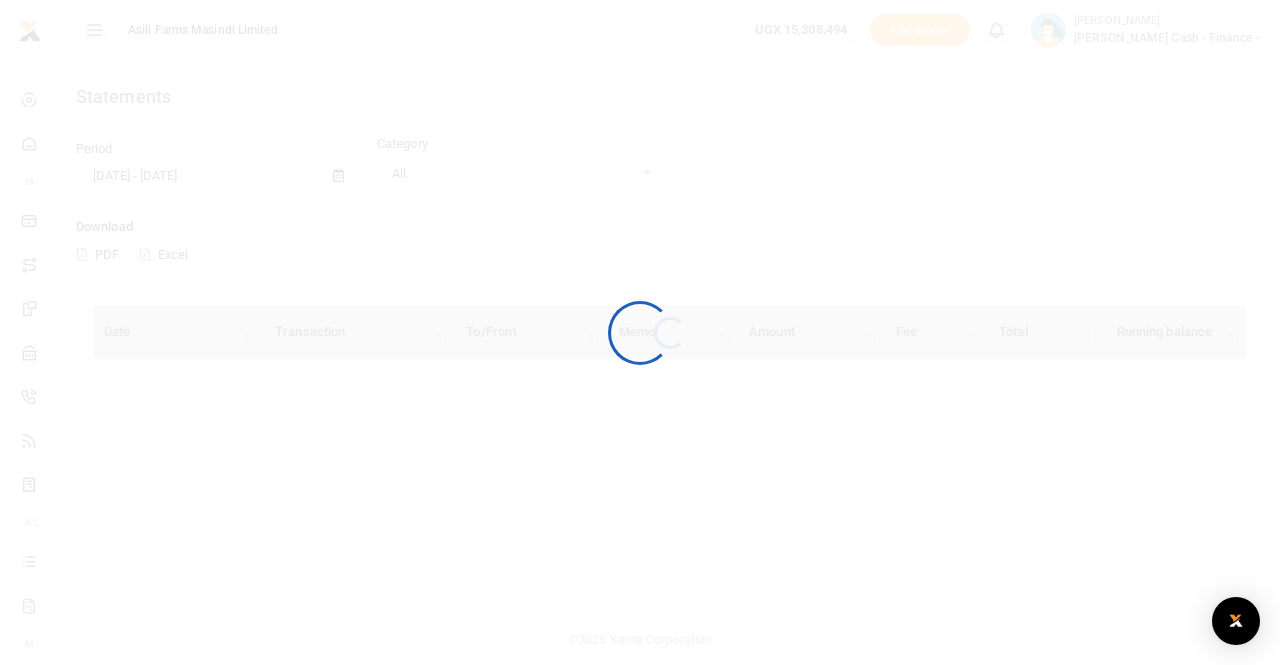 scroll, scrollTop: 0, scrollLeft: 0, axis: both 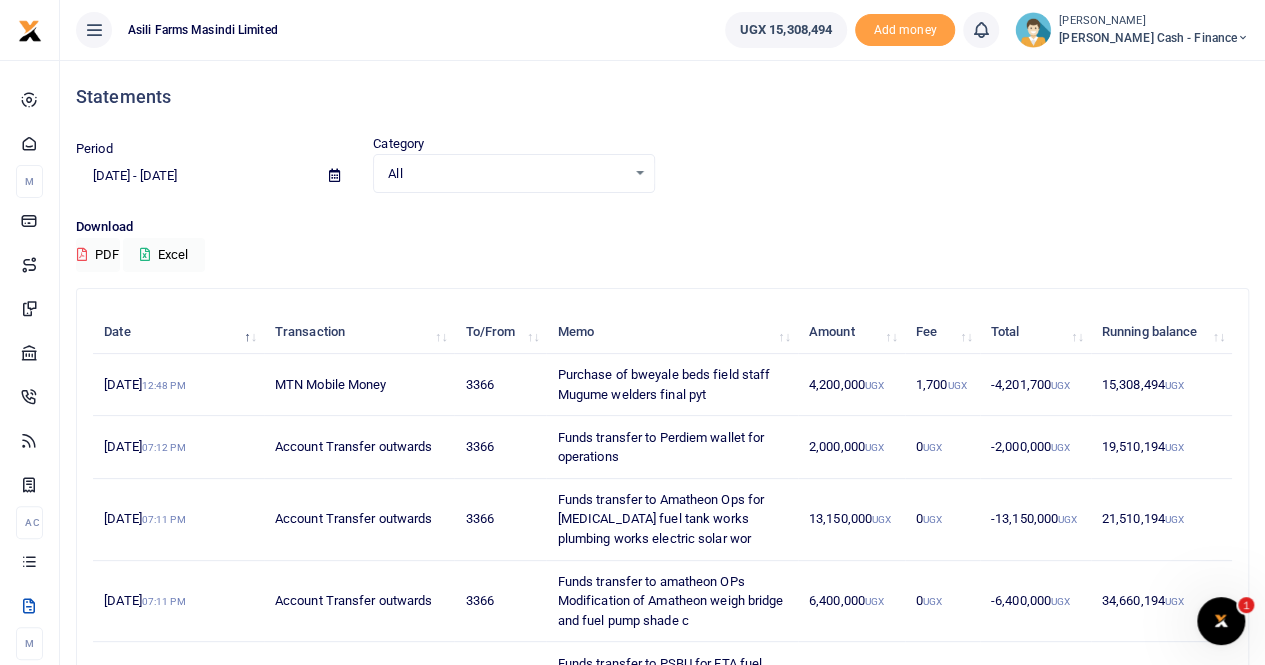 click on "All" at bounding box center [506, 174] 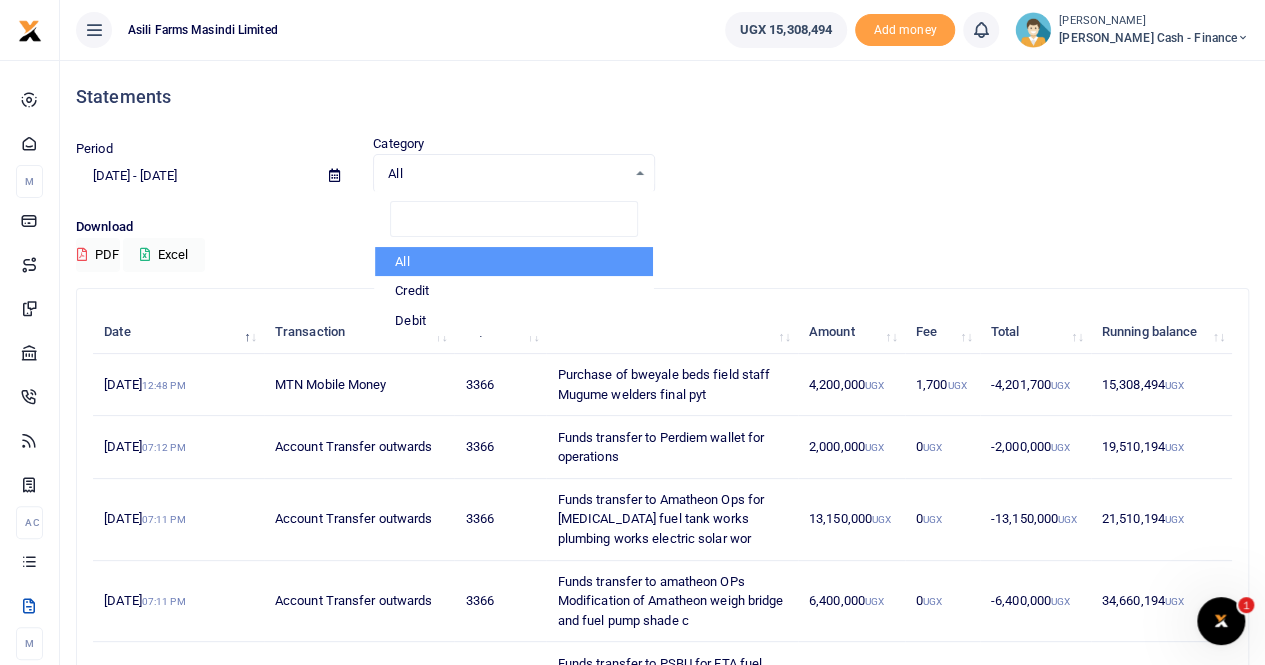 click on "All" at bounding box center (506, 174) 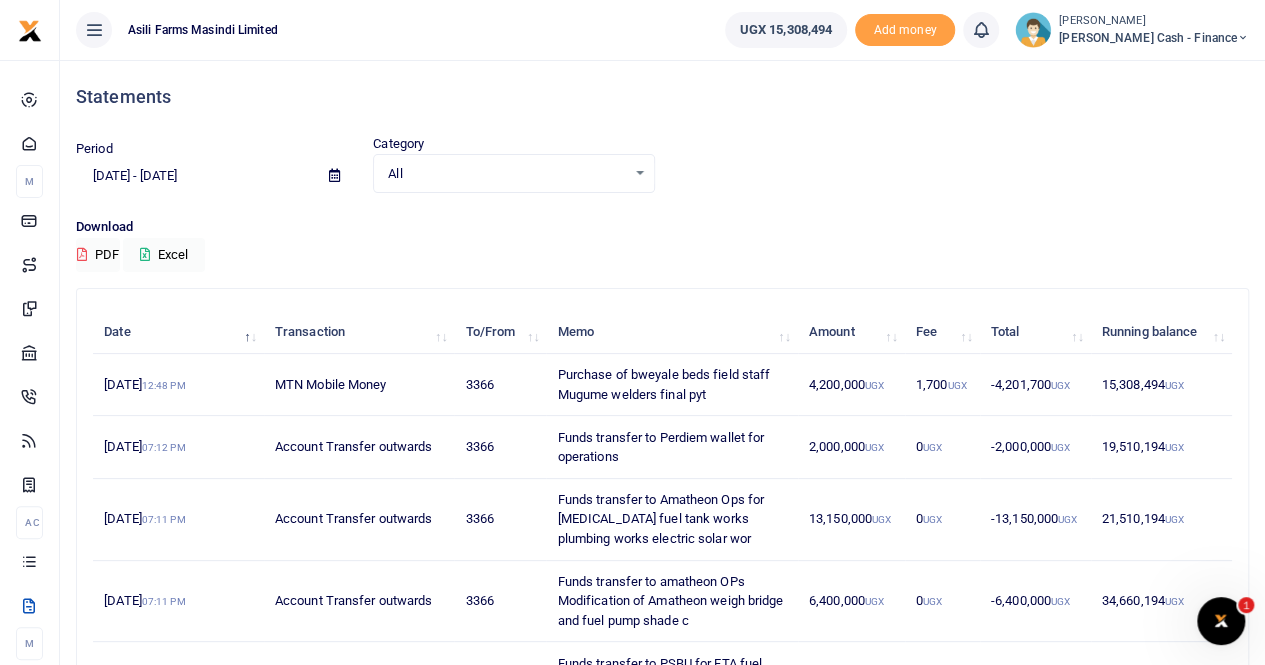 click at bounding box center [334, 175] 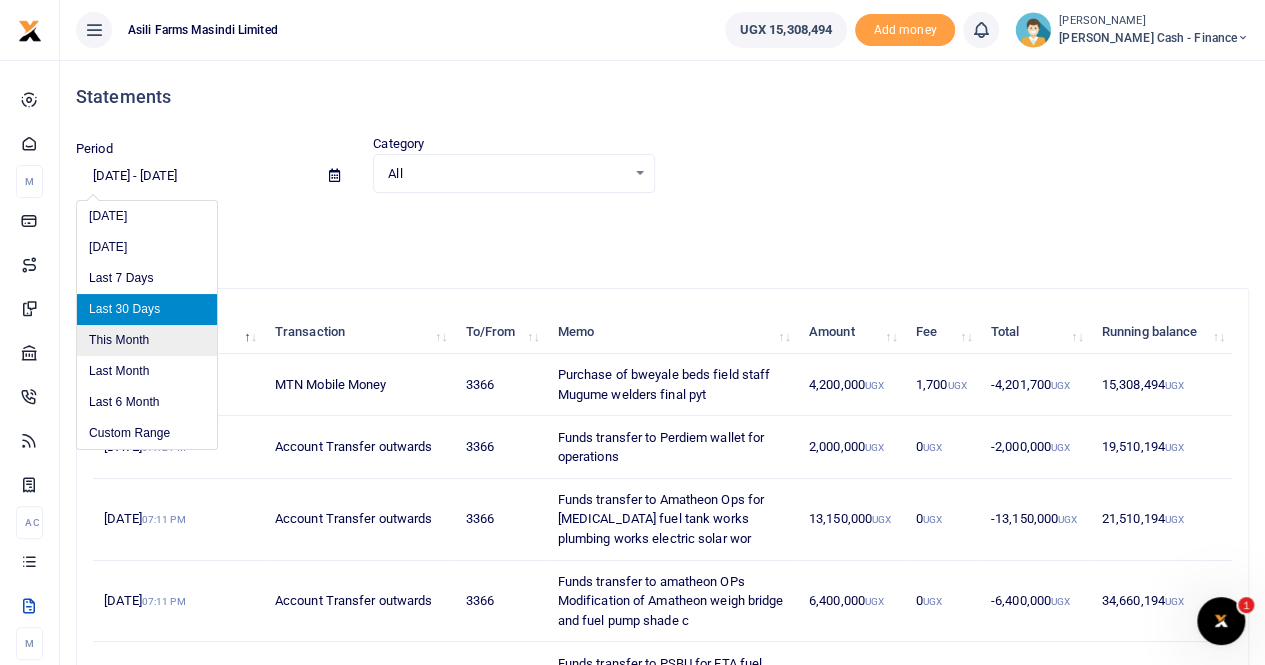 click on "This Month" at bounding box center [147, 340] 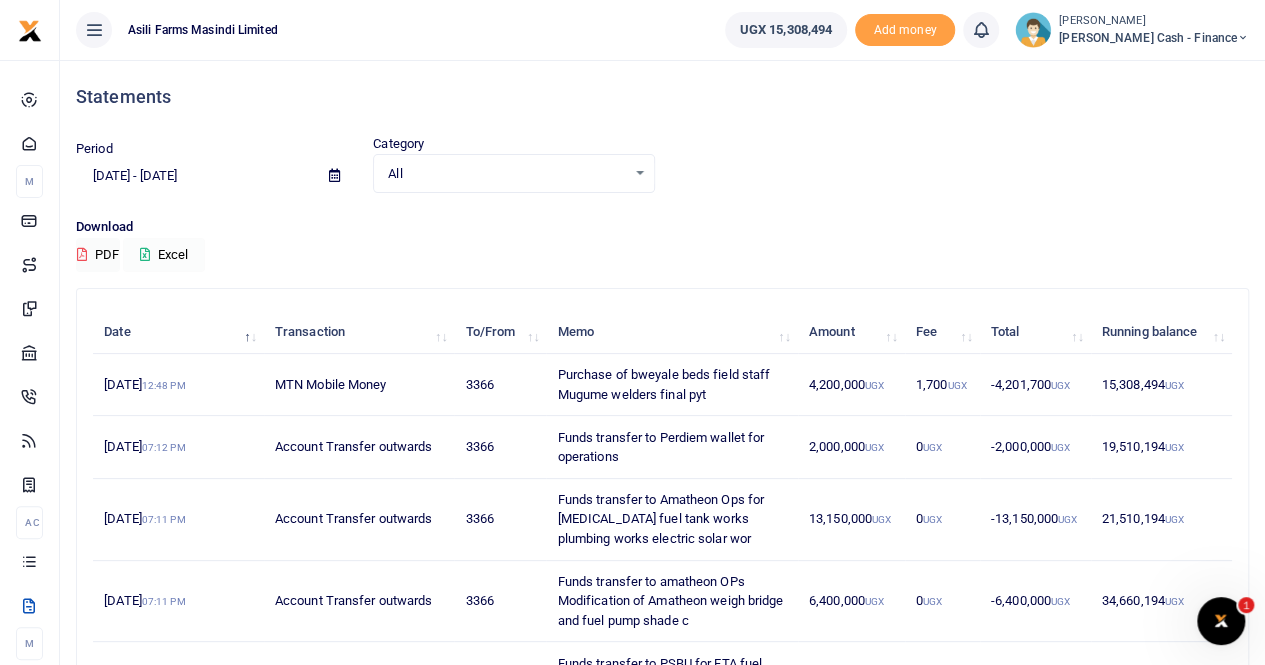 click on "Excel" at bounding box center [164, 255] 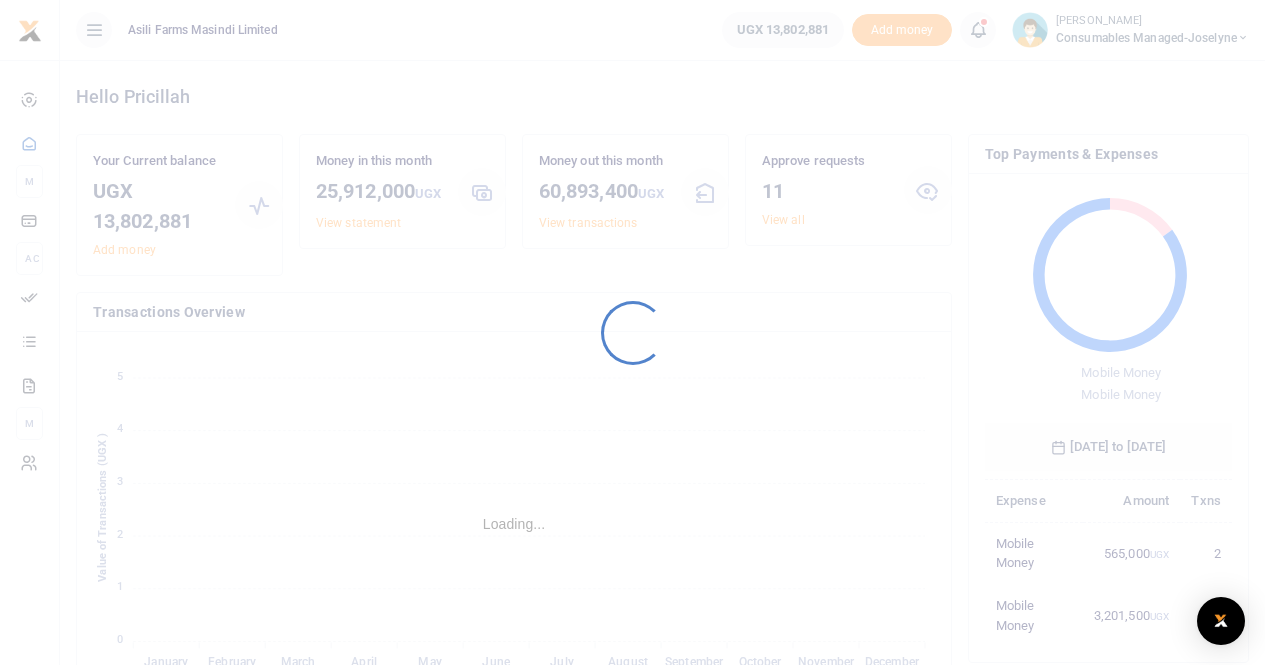 scroll, scrollTop: 0, scrollLeft: 0, axis: both 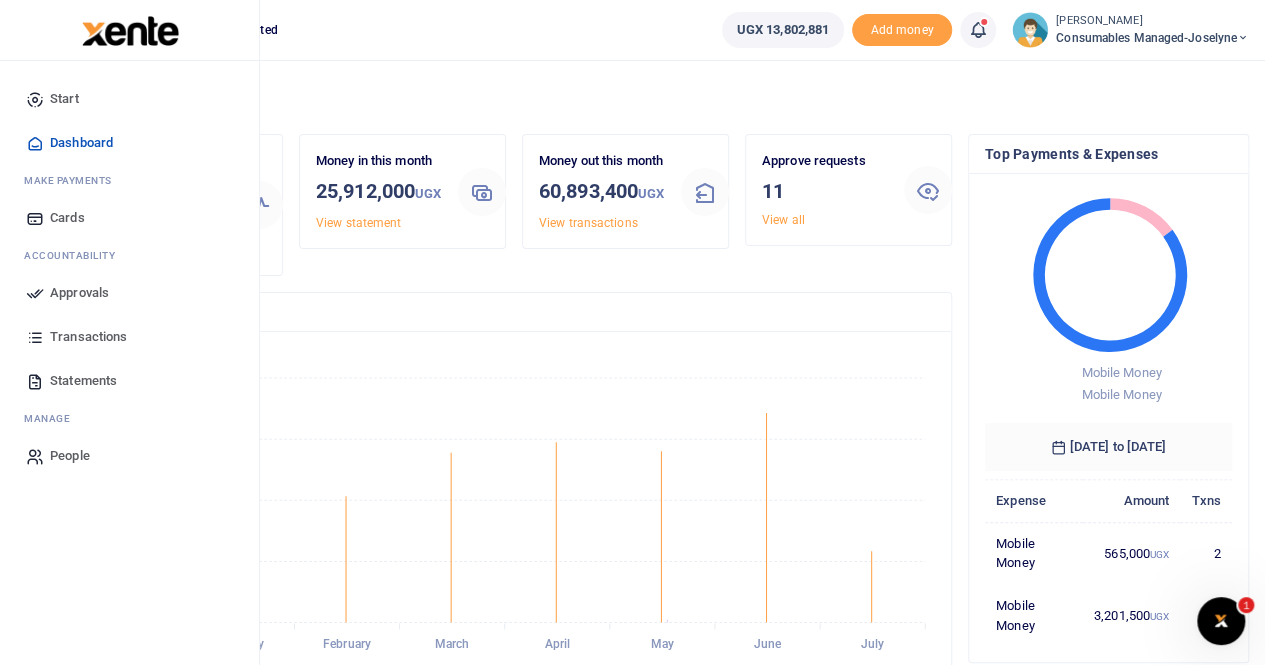 click on "Approvals" at bounding box center (79, 293) 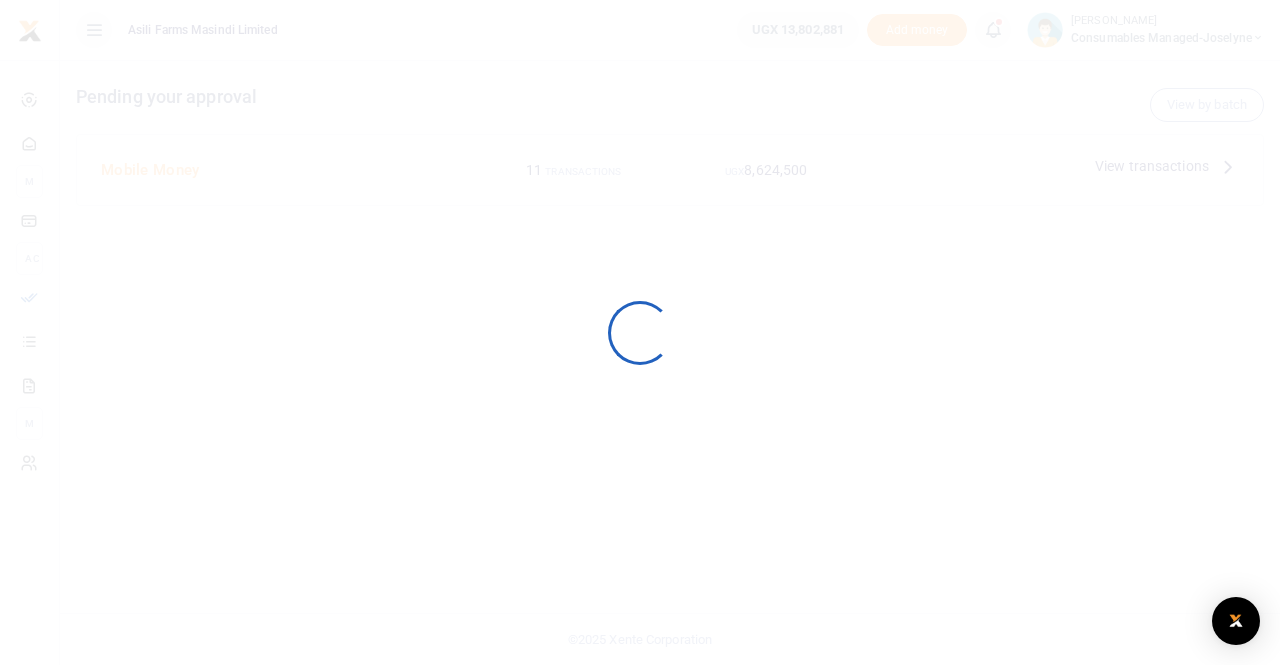 scroll, scrollTop: 0, scrollLeft: 0, axis: both 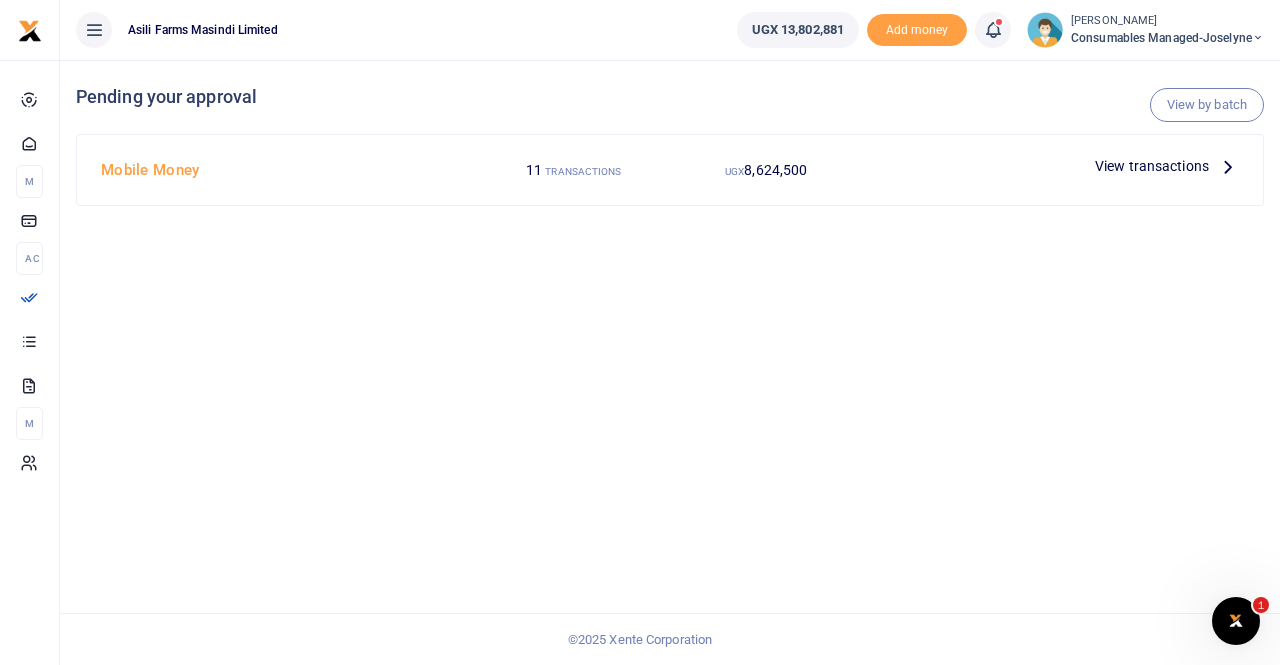 click on "View transactions" at bounding box center [1167, 166] 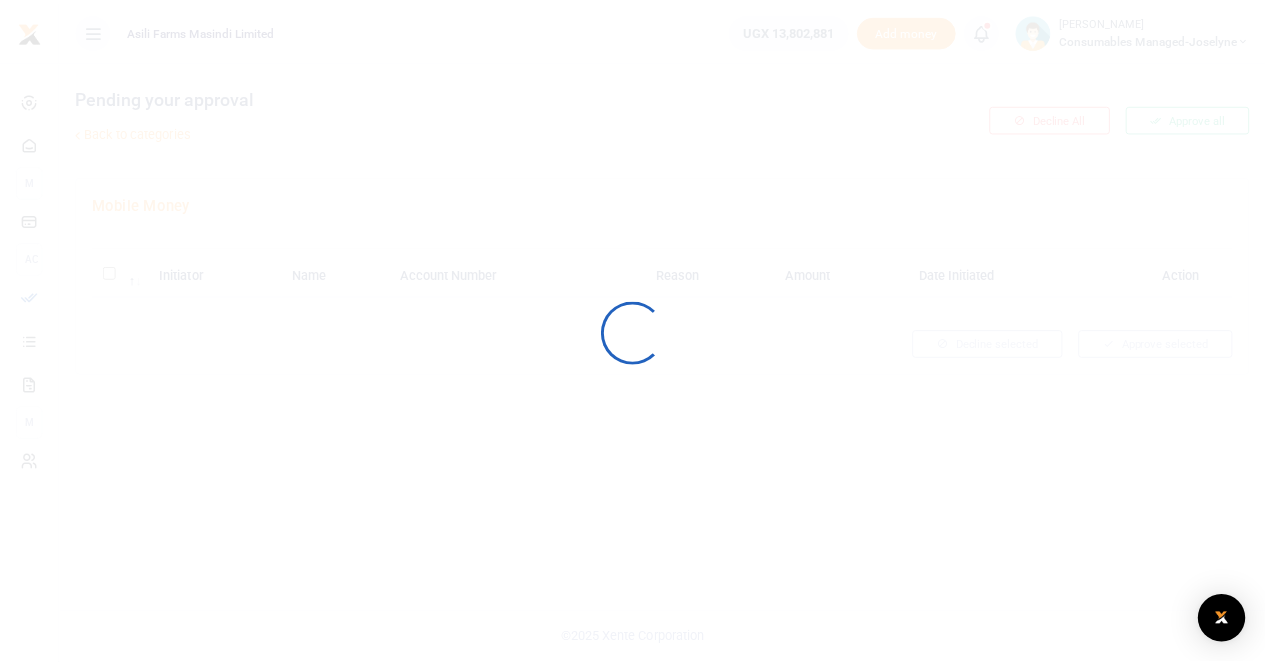 scroll, scrollTop: 0, scrollLeft: 0, axis: both 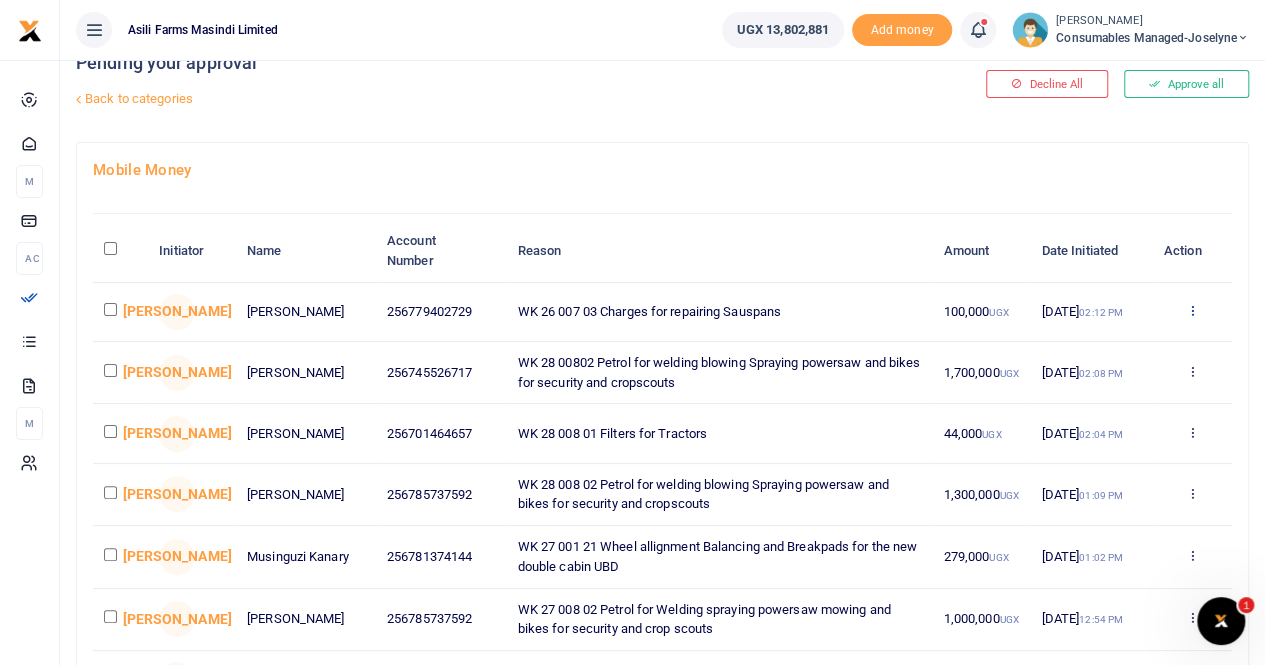click at bounding box center [1191, 310] 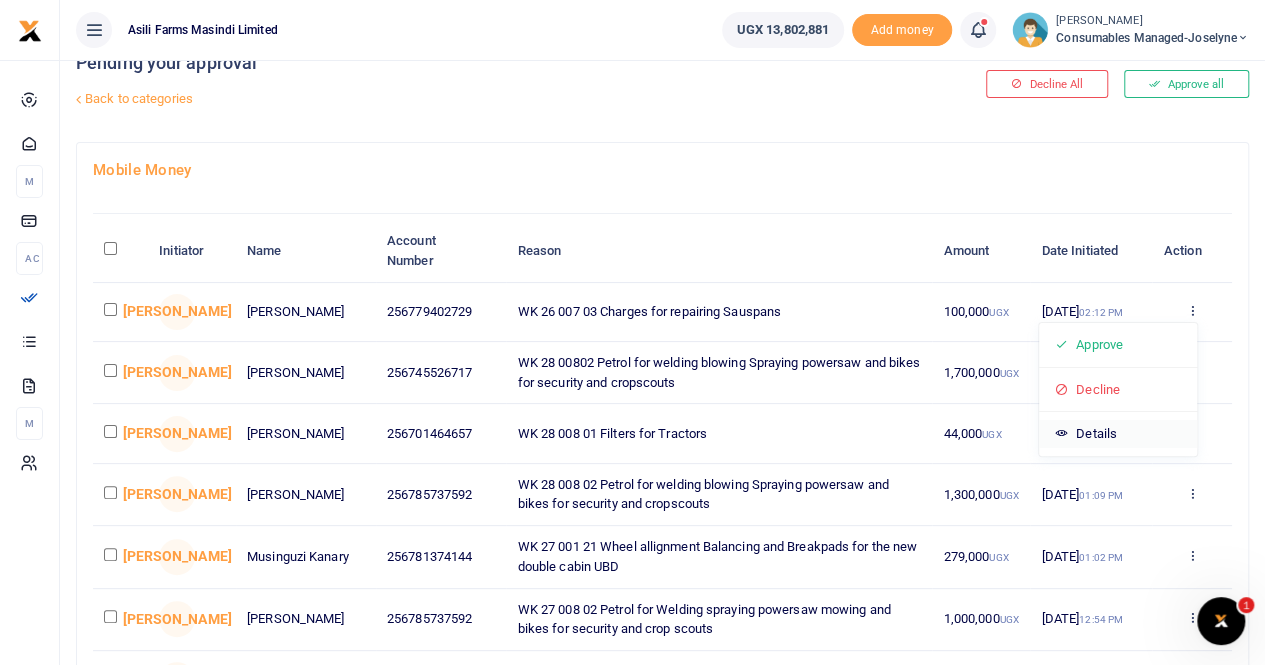 click on "Details" at bounding box center (1118, 434) 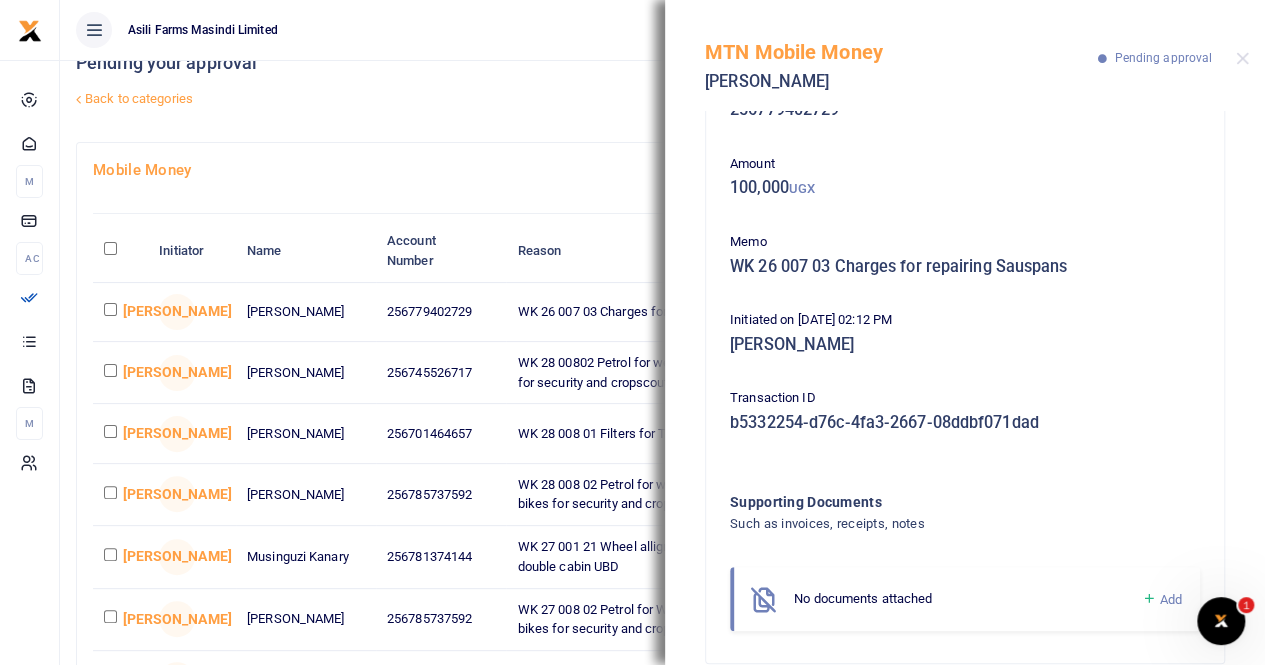 scroll, scrollTop: 94, scrollLeft: 0, axis: vertical 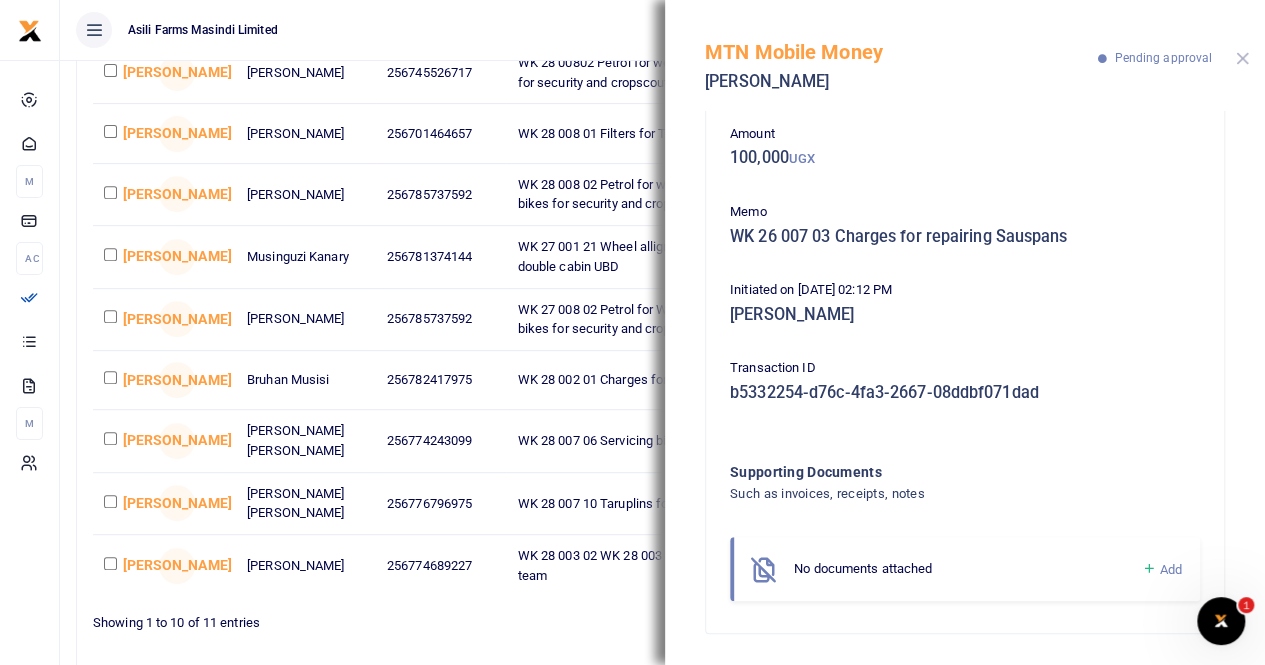 click at bounding box center [1242, 58] 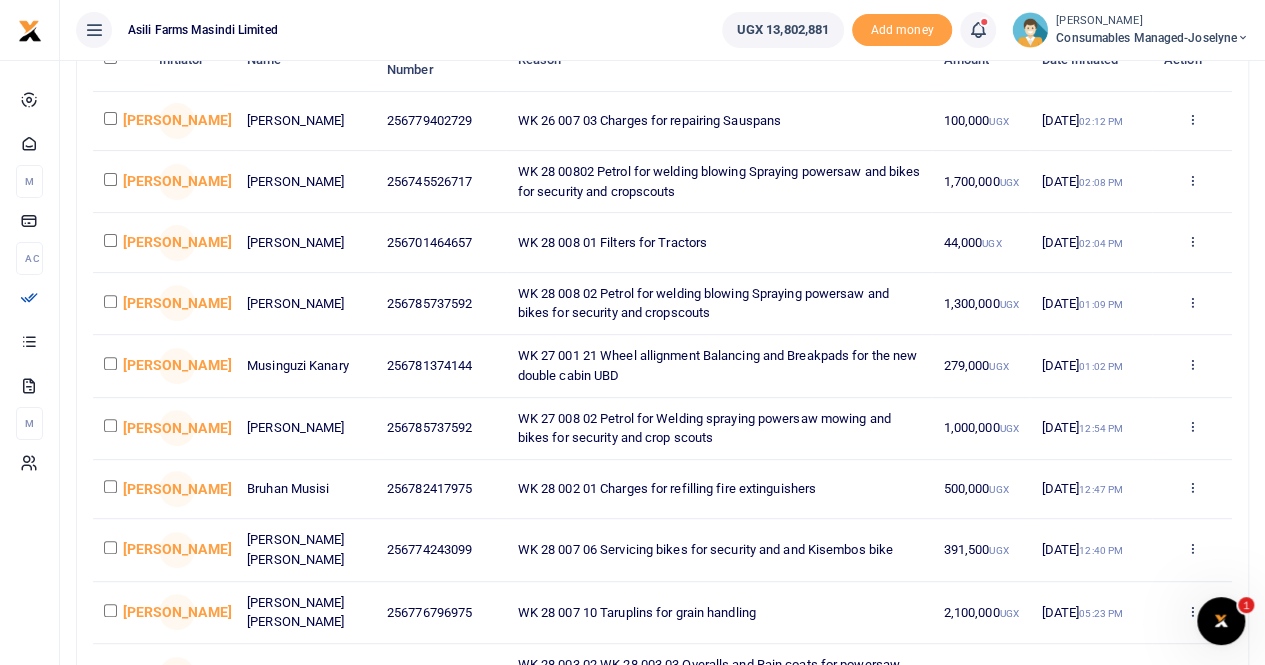 scroll, scrollTop: 34, scrollLeft: 0, axis: vertical 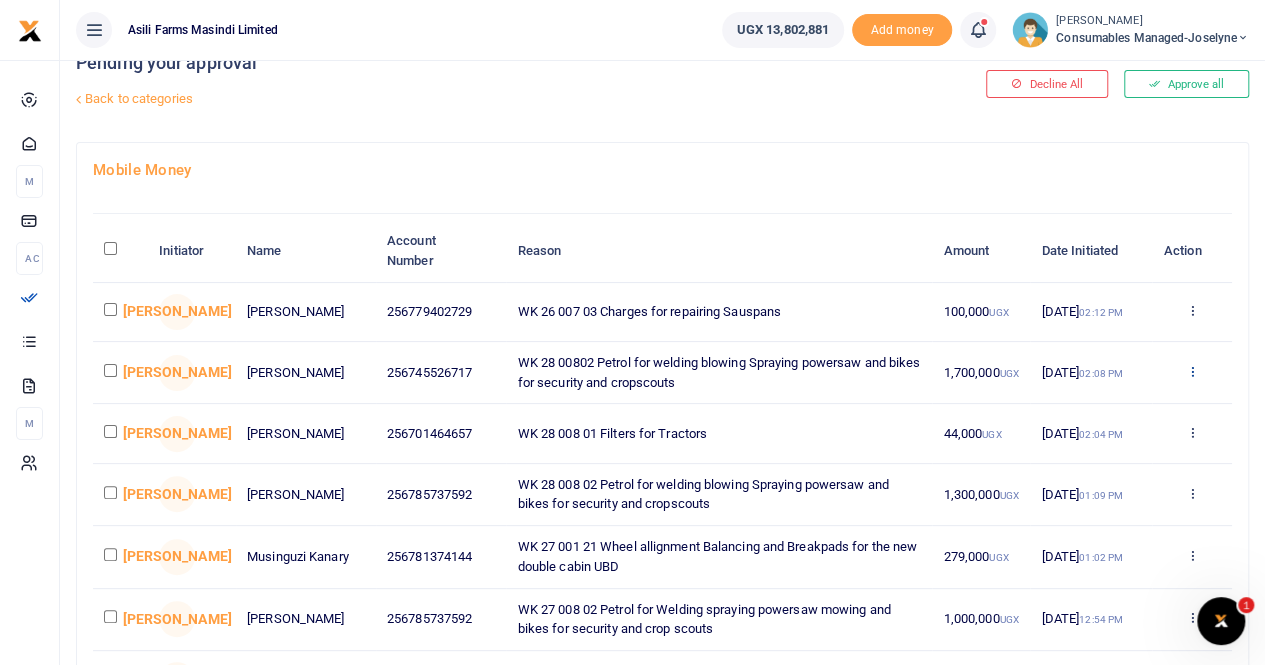 click at bounding box center [1191, 371] 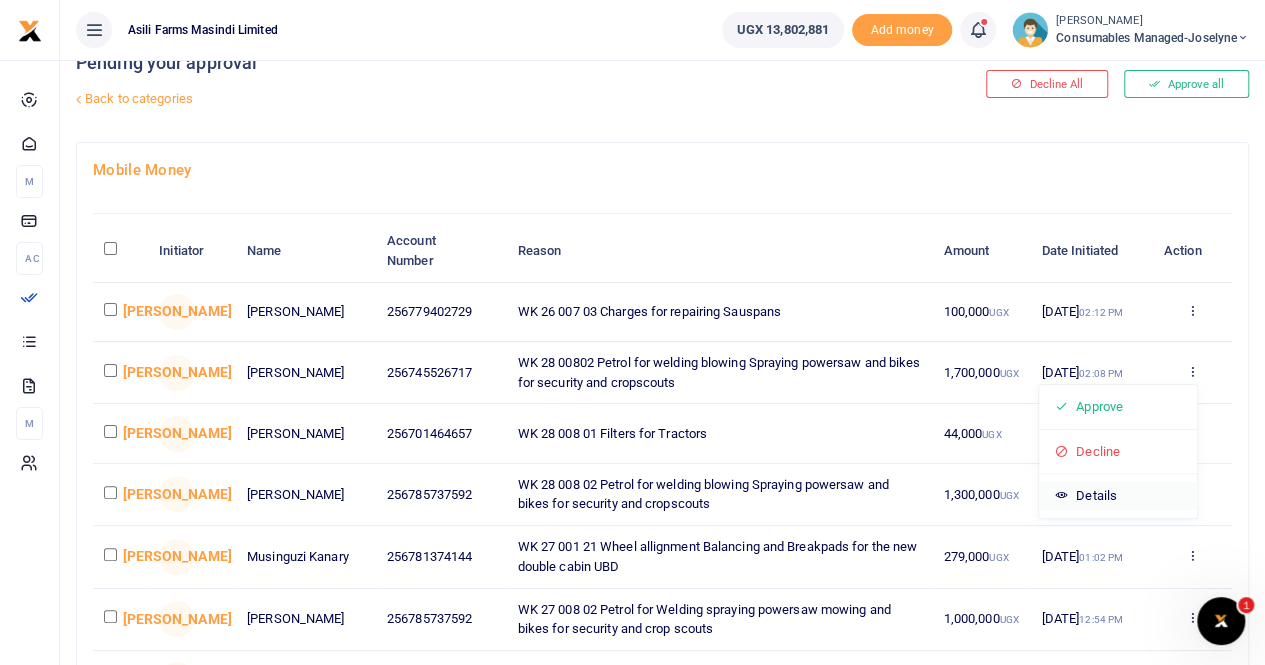 click on "Details" at bounding box center (1118, 496) 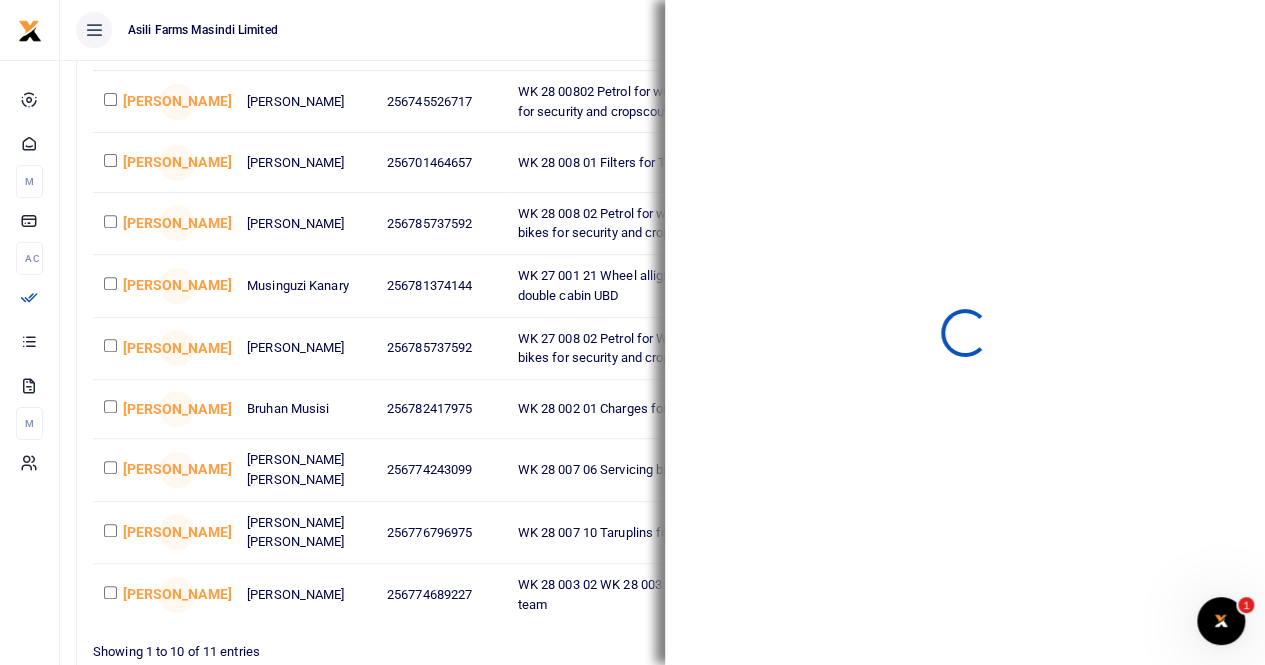 scroll, scrollTop: 434, scrollLeft: 0, axis: vertical 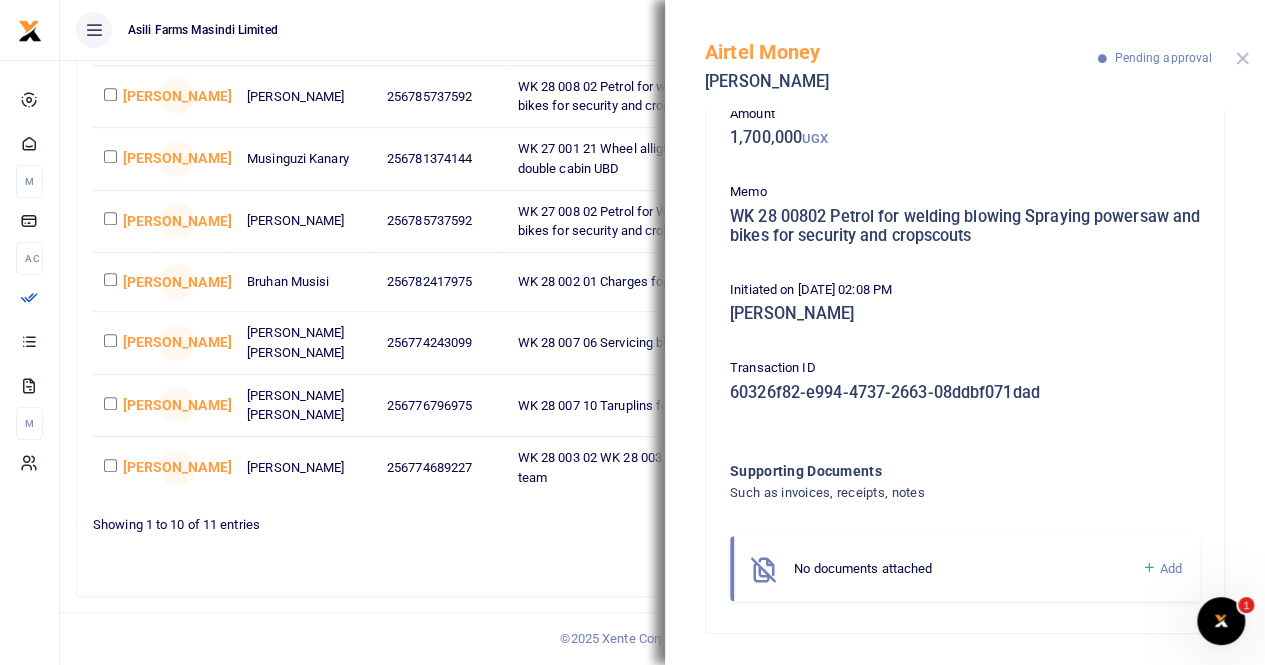 click at bounding box center [1242, 58] 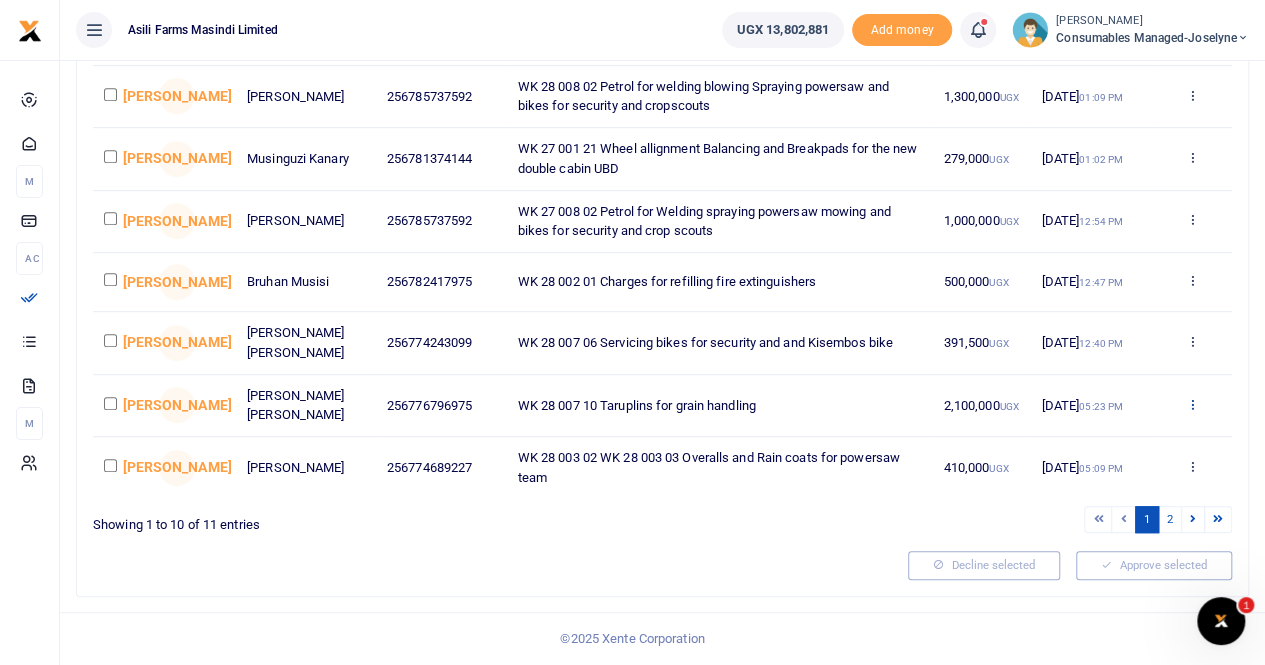click at bounding box center (1191, 404) 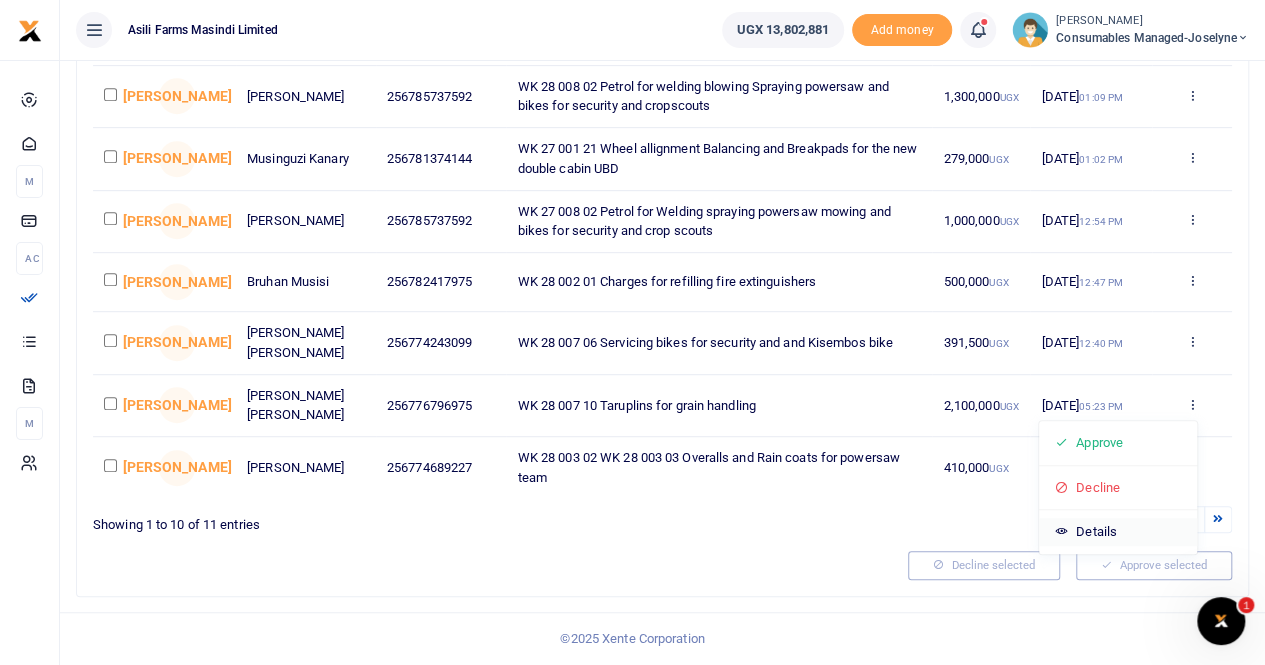 click on "Details" at bounding box center [1118, 532] 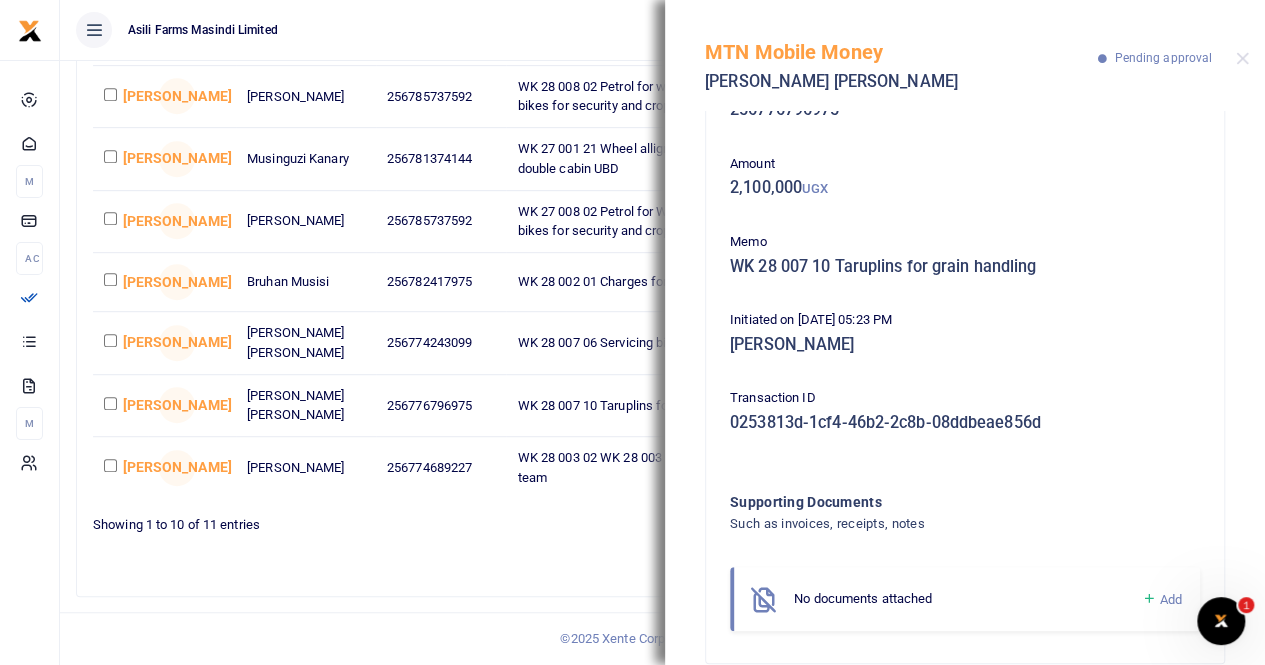 scroll, scrollTop: 94, scrollLeft: 0, axis: vertical 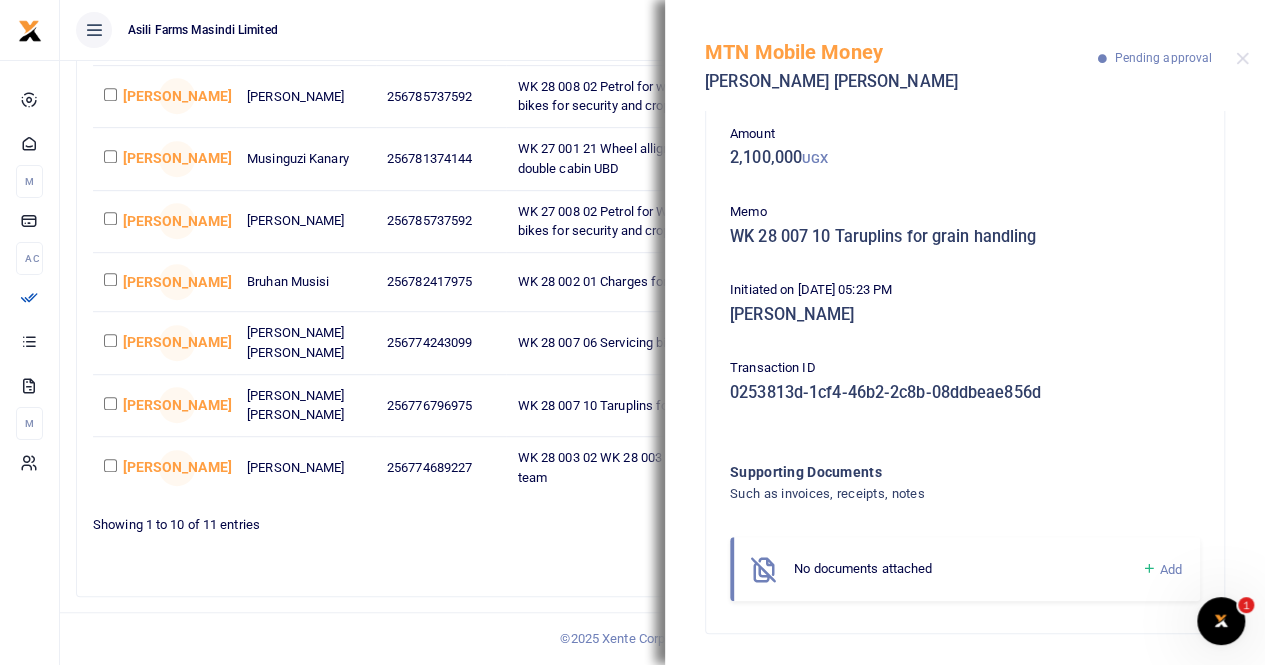 click on "MTN Mobile Money
[PERSON_NAME] [PERSON_NAME]
Pending approval" at bounding box center [965, 55] 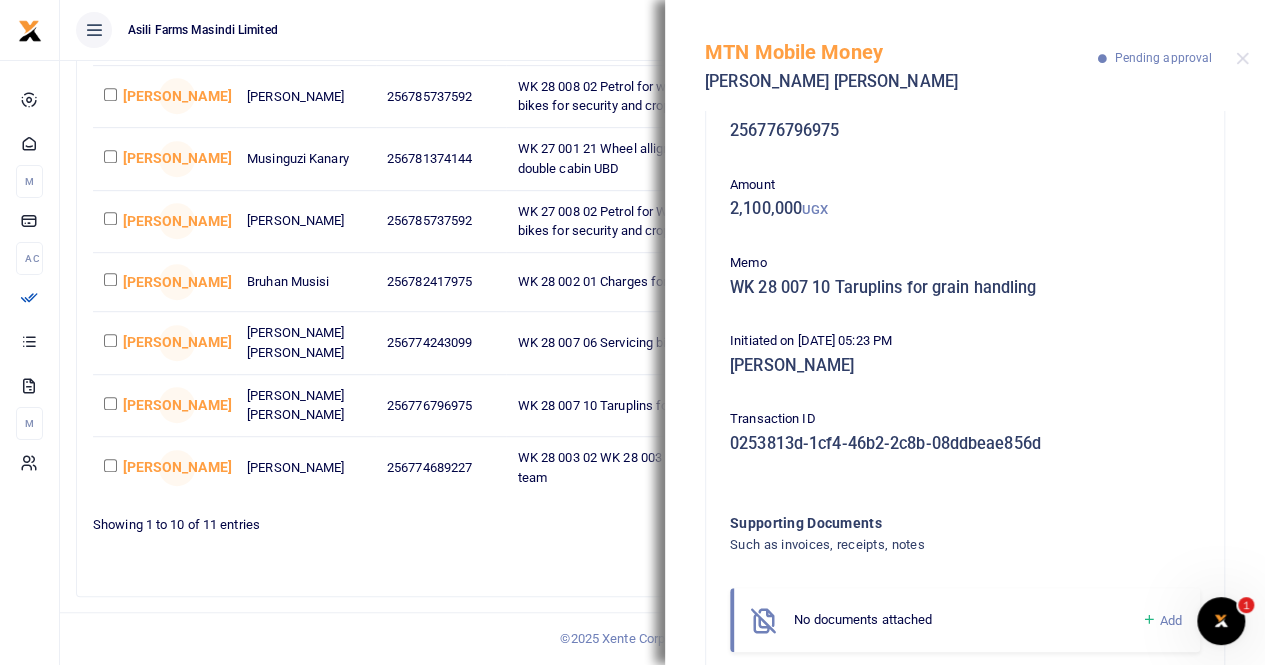 scroll, scrollTop: 0, scrollLeft: 0, axis: both 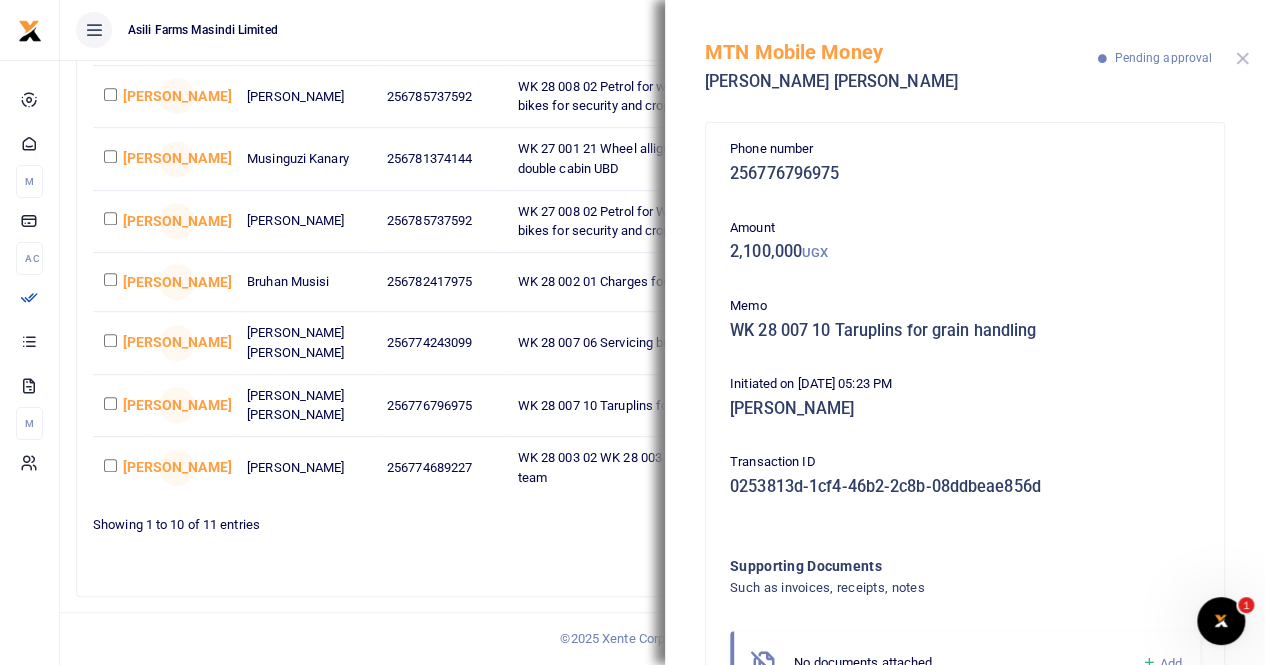 click at bounding box center [1242, 58] 